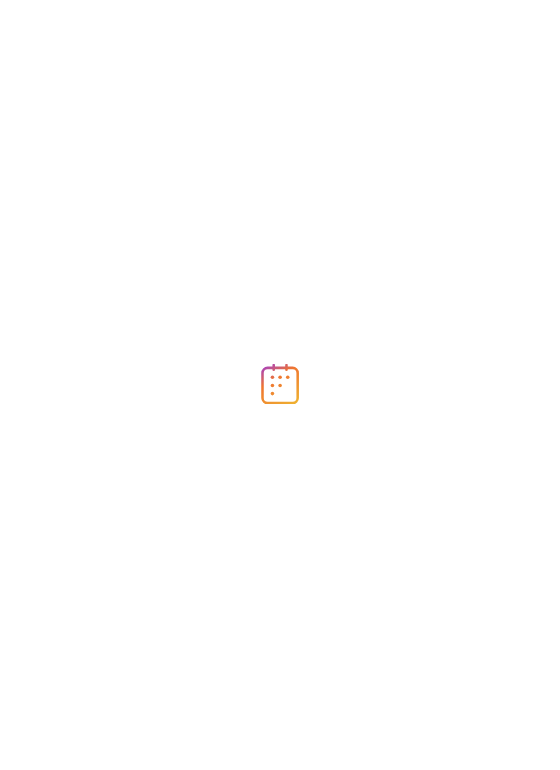 scroll, scrollTop: 0, scrollLeft: 0, axis: both 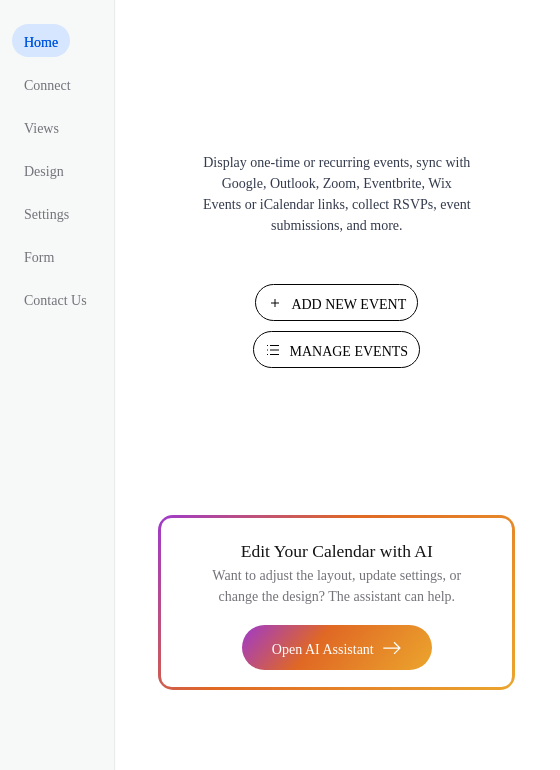 click on "Add New Event" at bounding box center [348, 304] 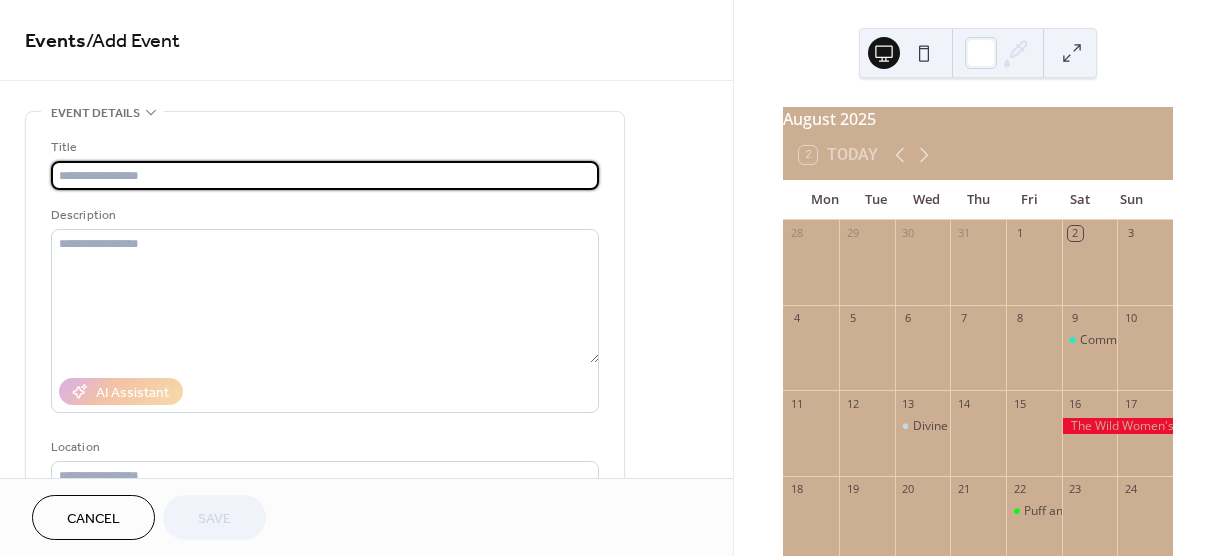 scroll, scrollTop: 0, scrollLeft: 0, axis: both 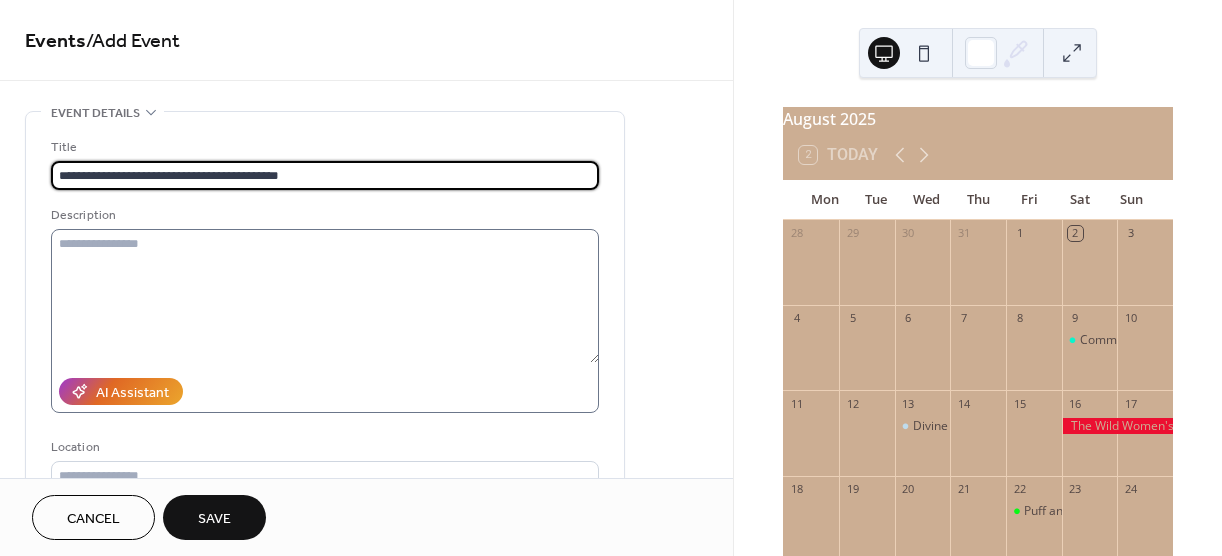 type on "**********" 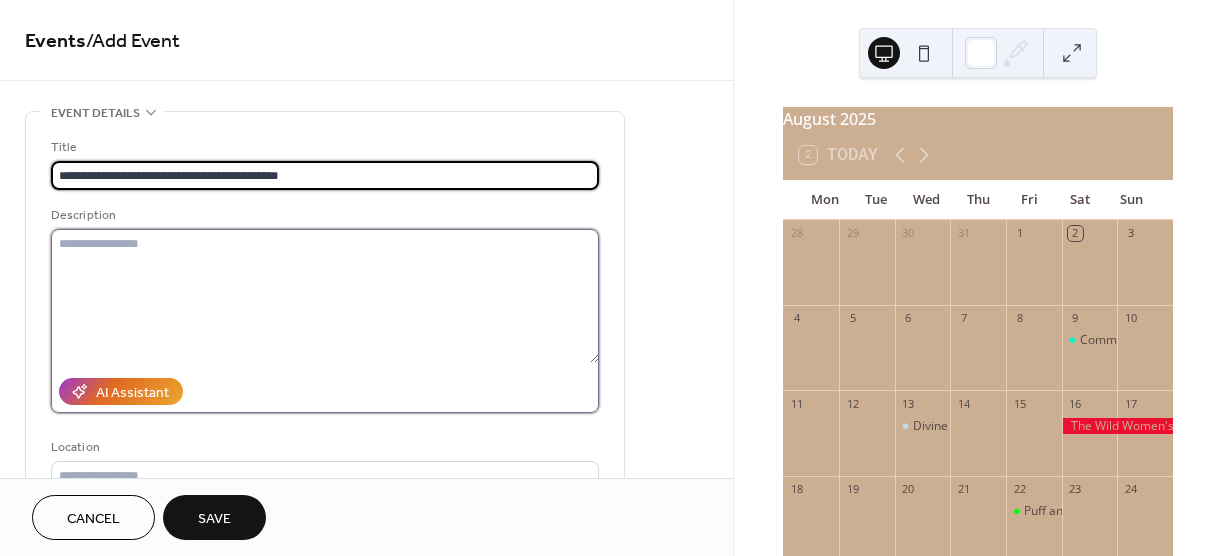 click at bounding box center [325, 296] 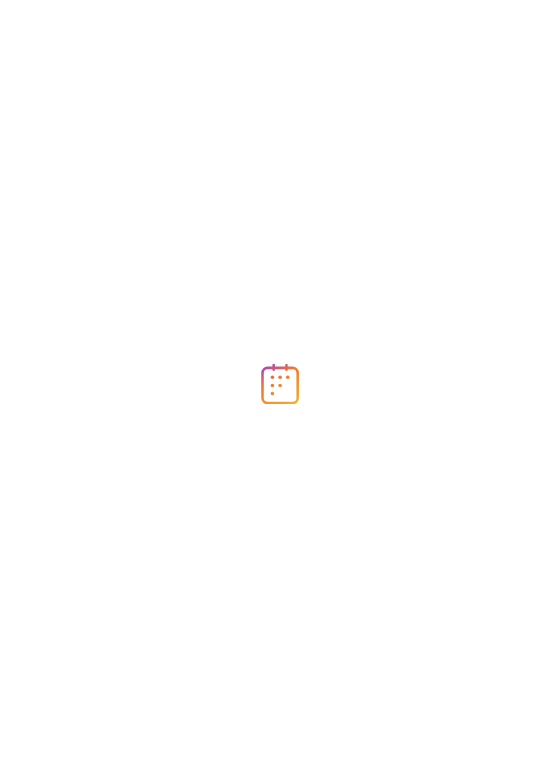 scroll, scrollTop: 0, scrollLeft: 0, axis: both 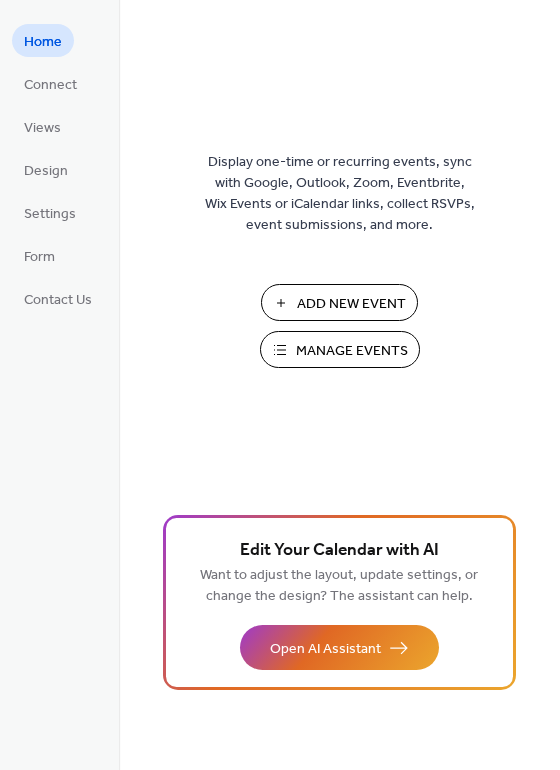 click on "Manage Events" at bounding box center [340, 349] 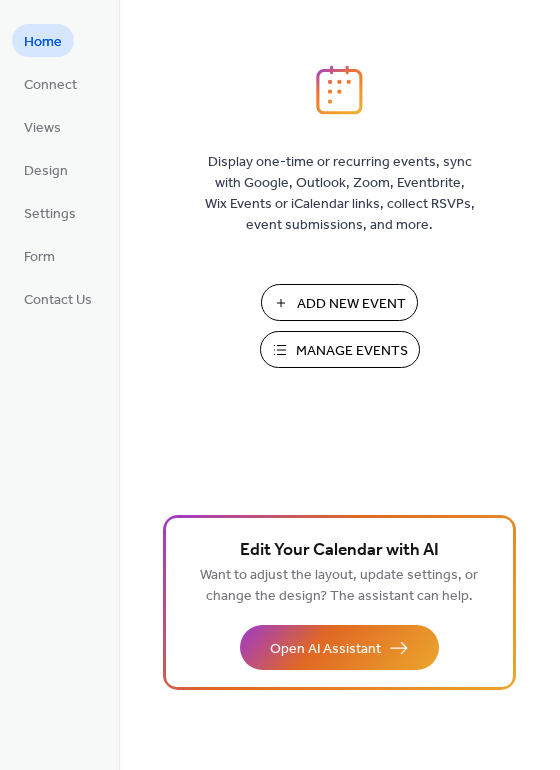 click on "Add New Event" at bounding box center (351, 304) 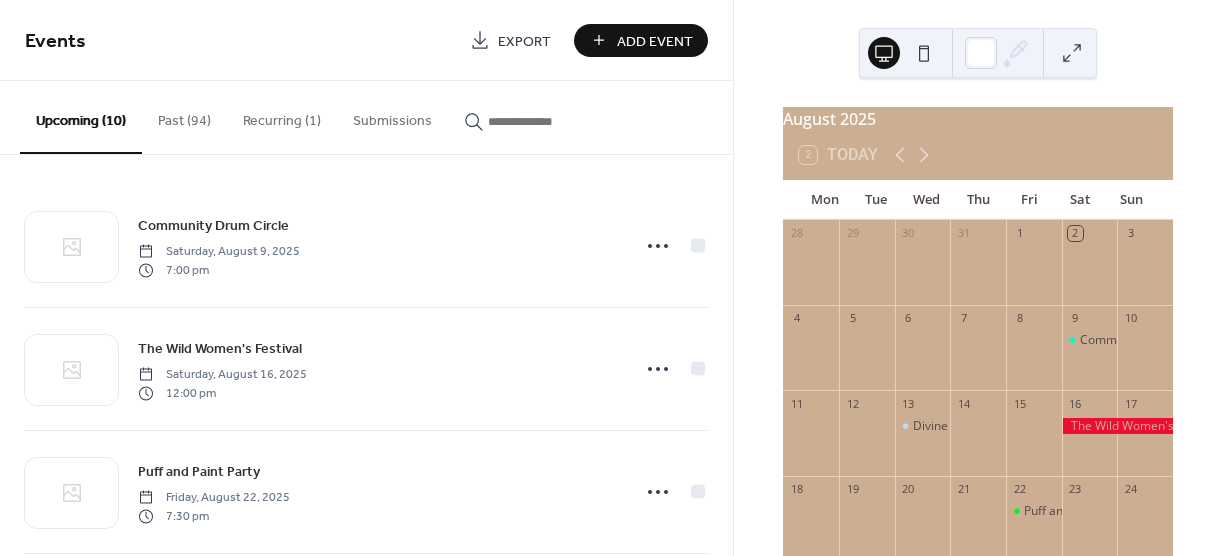 scroll, scrollTop: 0, scrollLeft: 0, axis: both 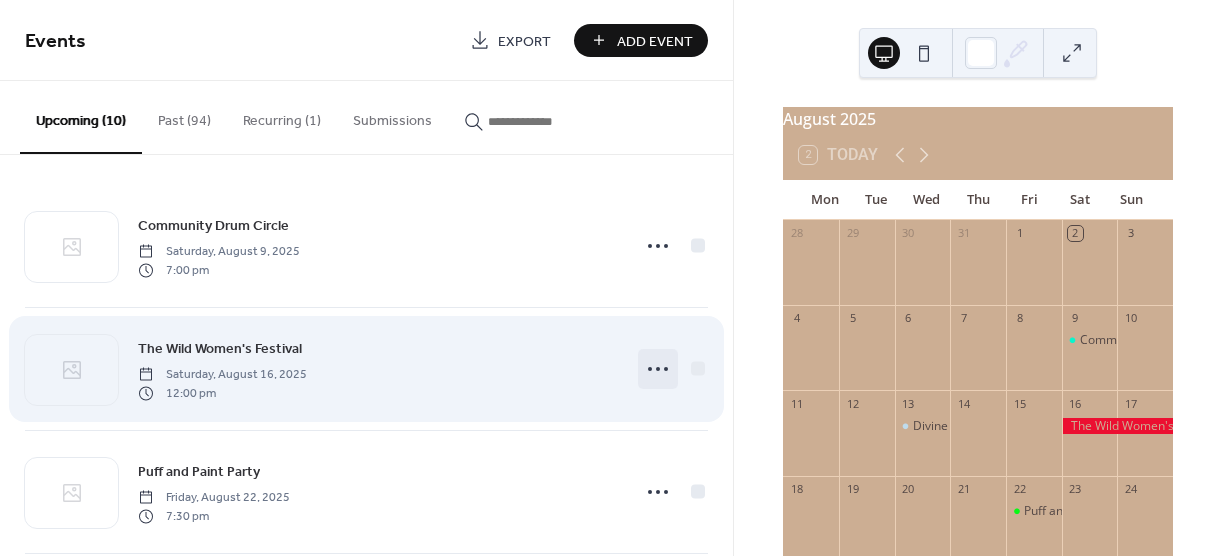 click 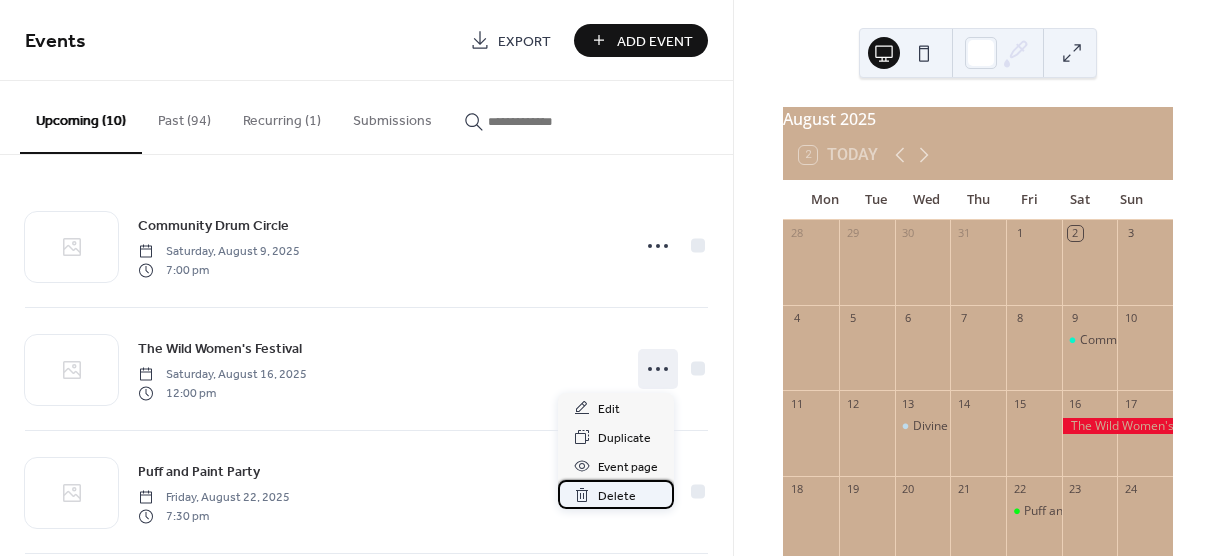 click on "Delete" at bounding box center (617, 496) 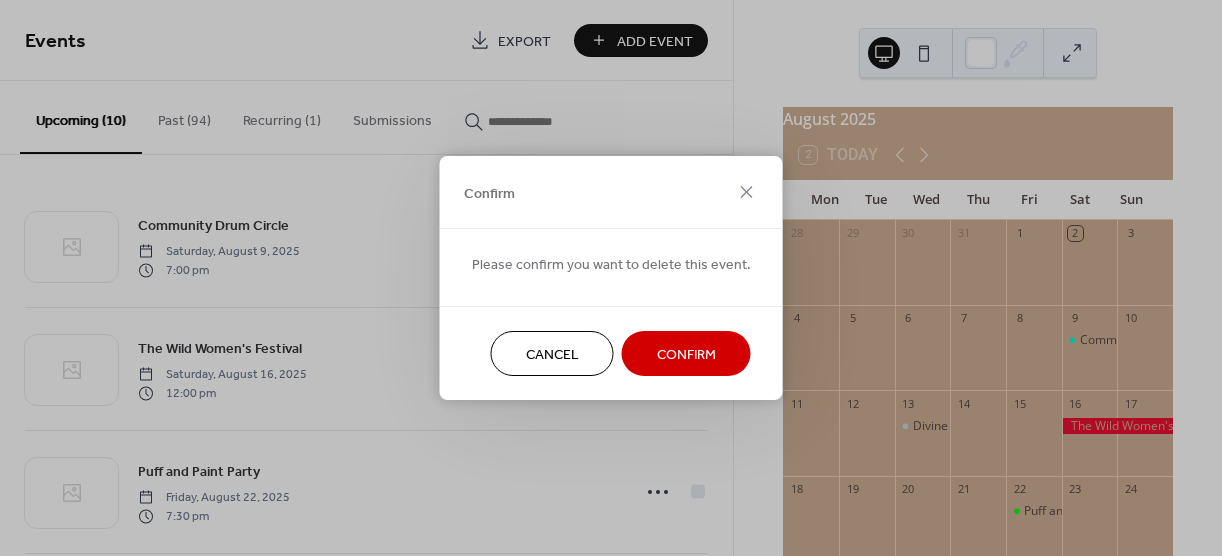 click on "Confirm" at bounding box center [686, 355] 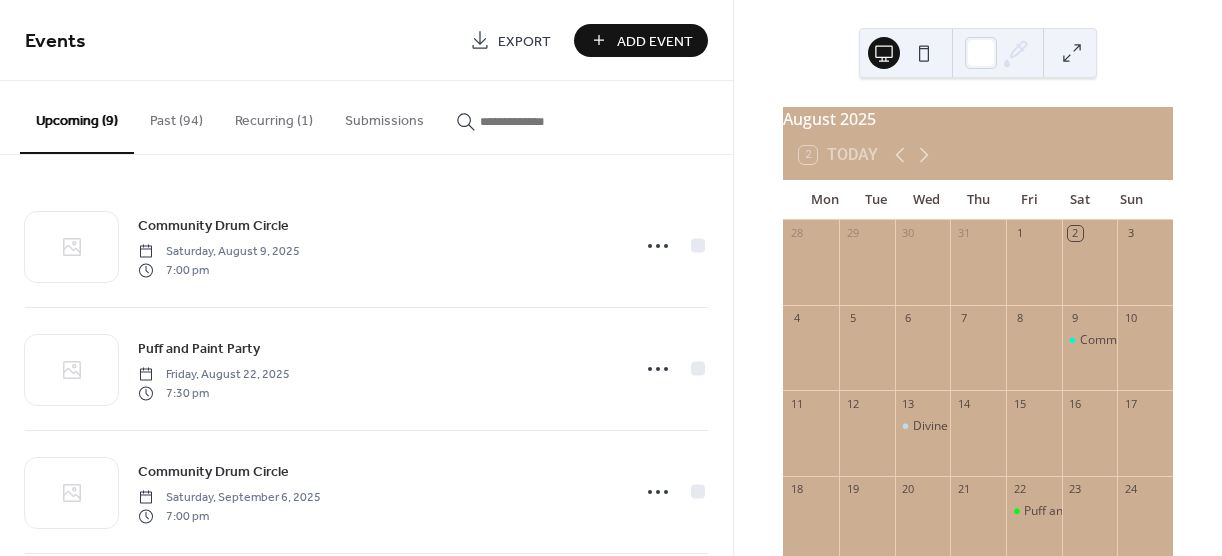 click on "Add Event" at bounding box center (655, 41) 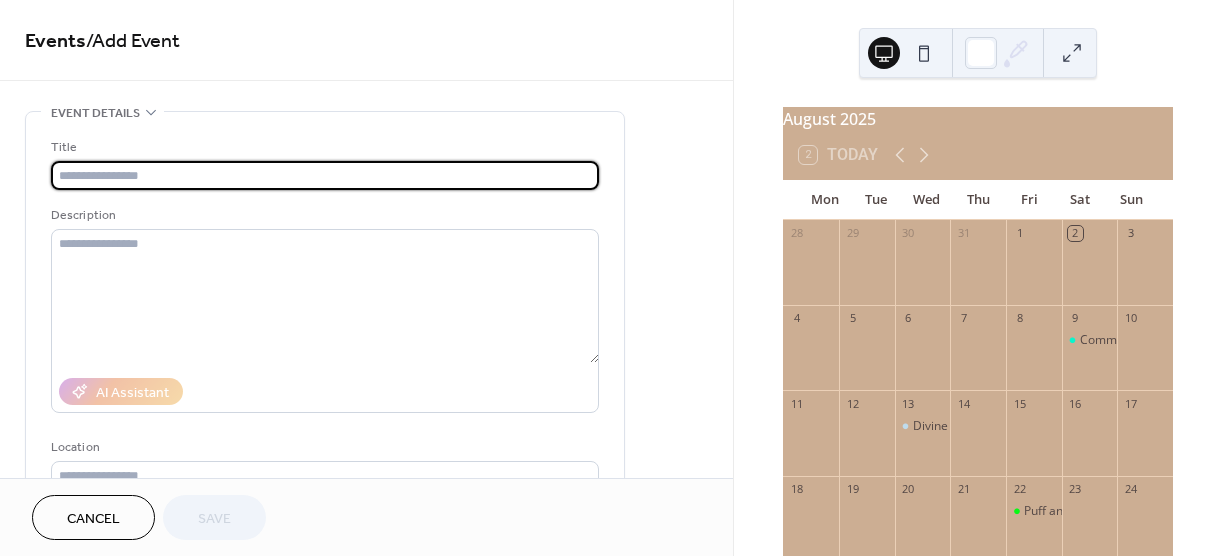 click at bounding box center [325, 175] 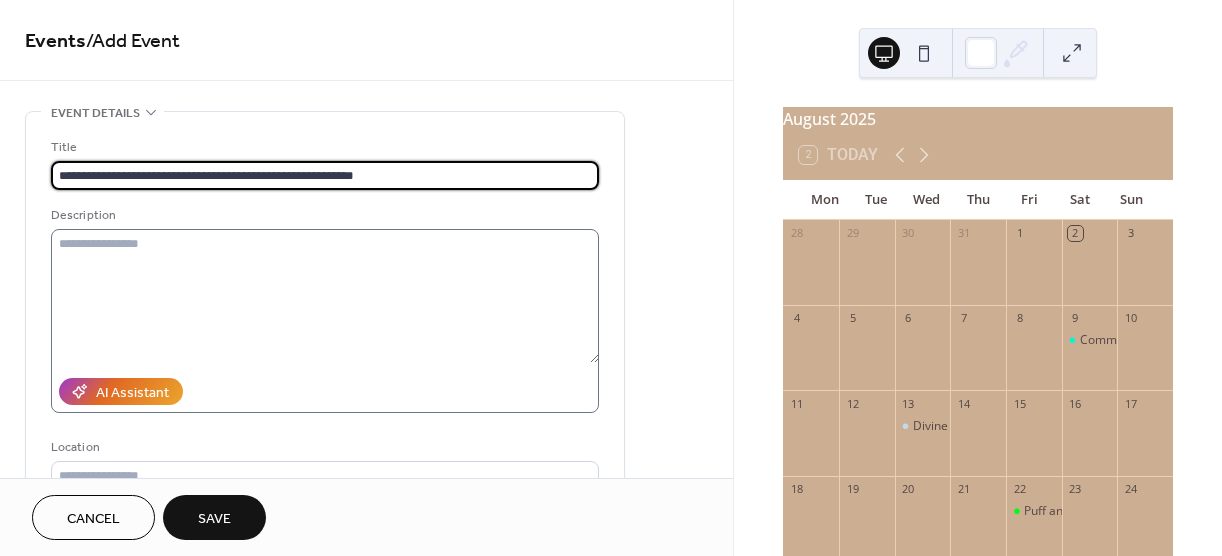 type on "**********" 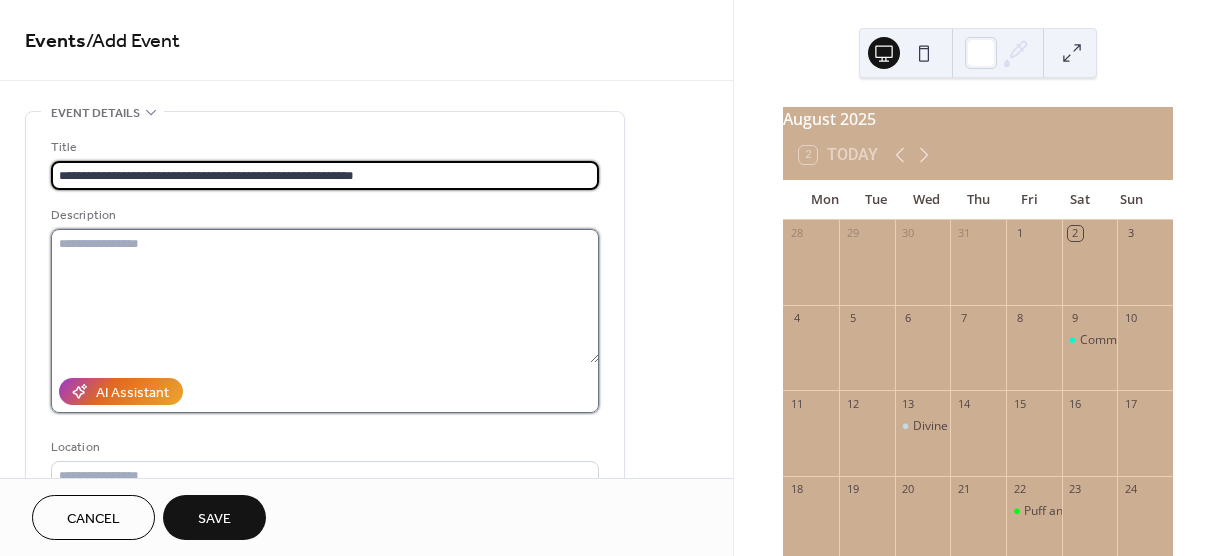 click at bounding box center (325, 296) 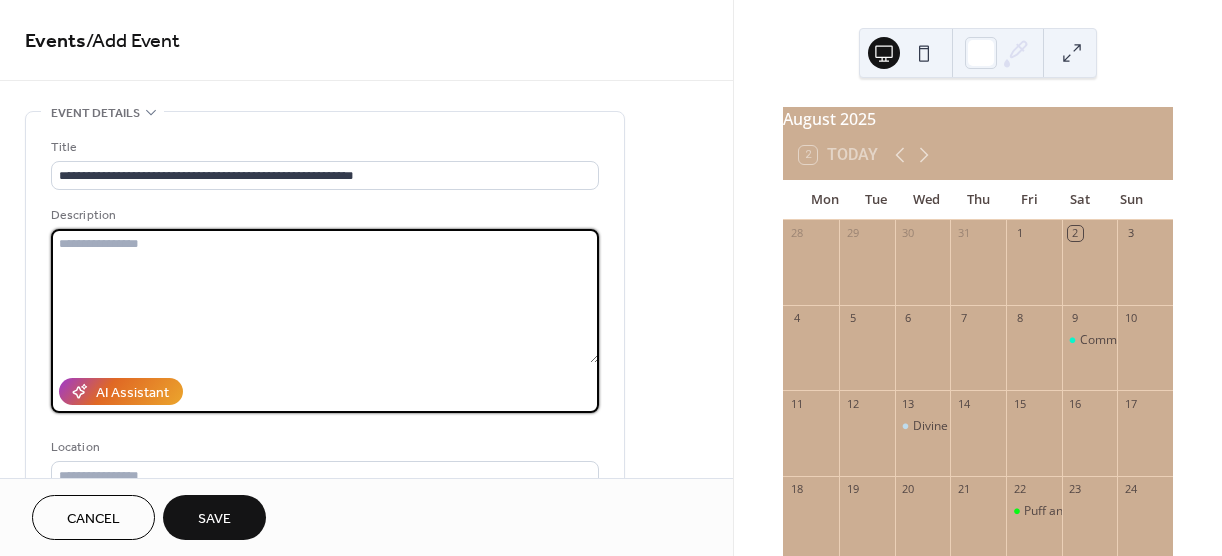 paste on "**********" 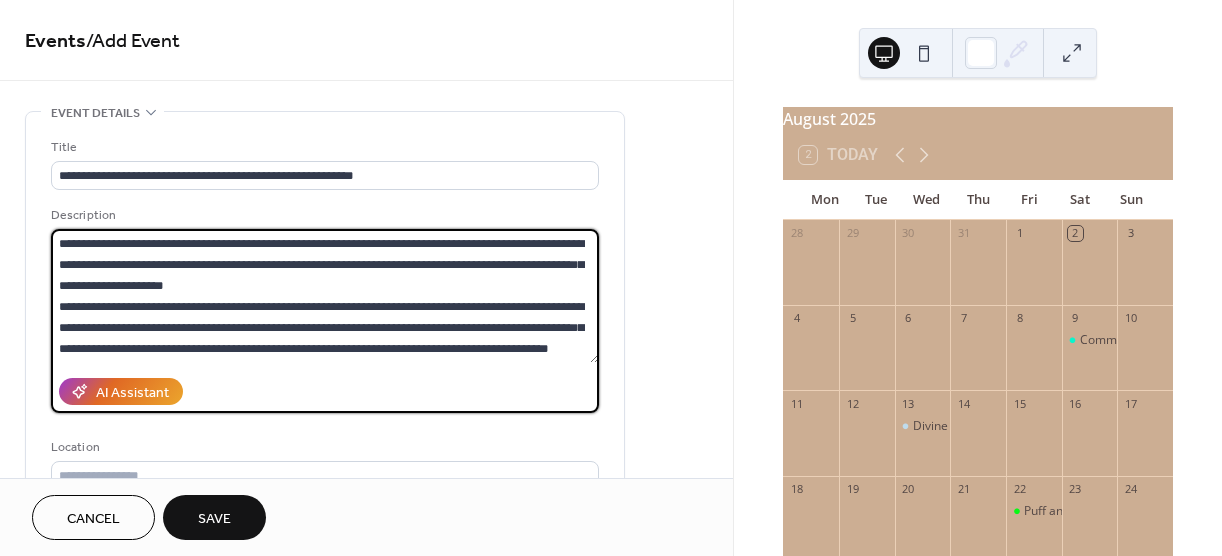 scroll, scrollTop: 165, scrollLeft: 0, axis: vertical 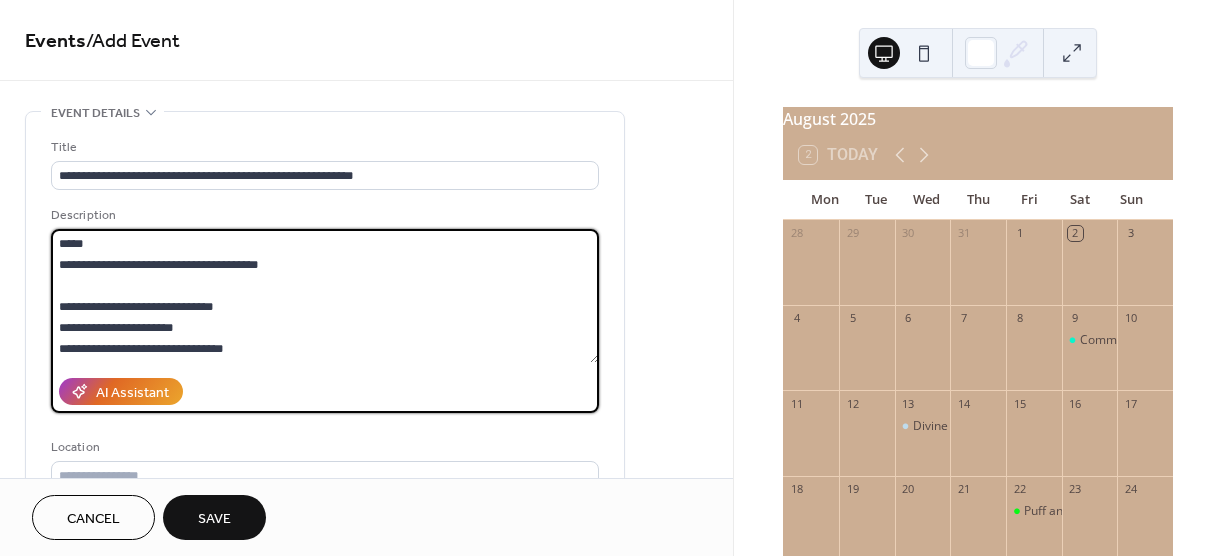 type on "**********" 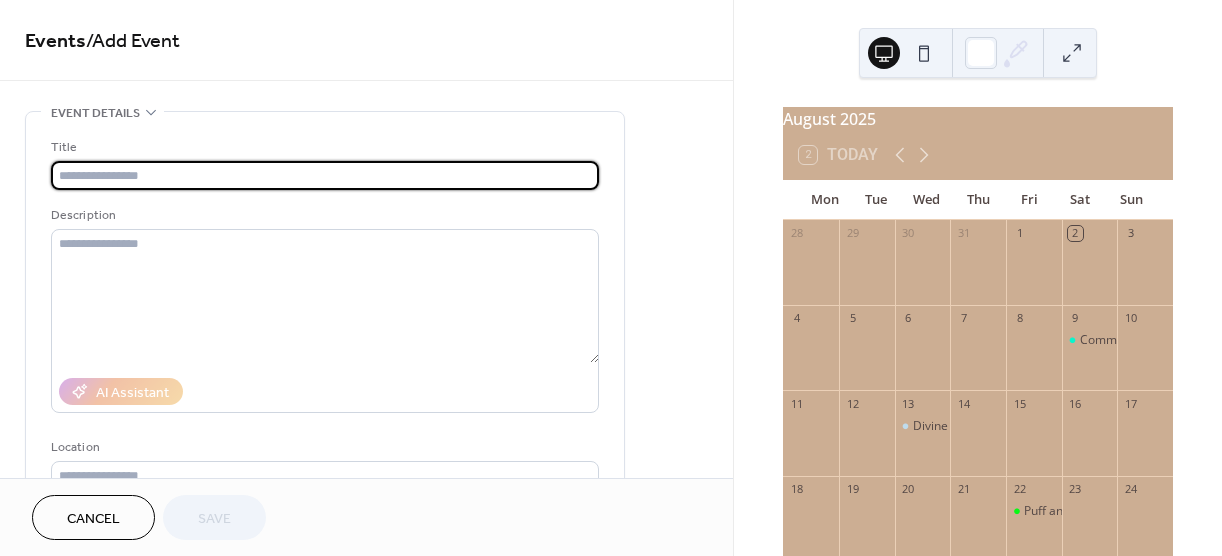 scroll, scrollTop: 0, scrollLeft: 0, axis: both 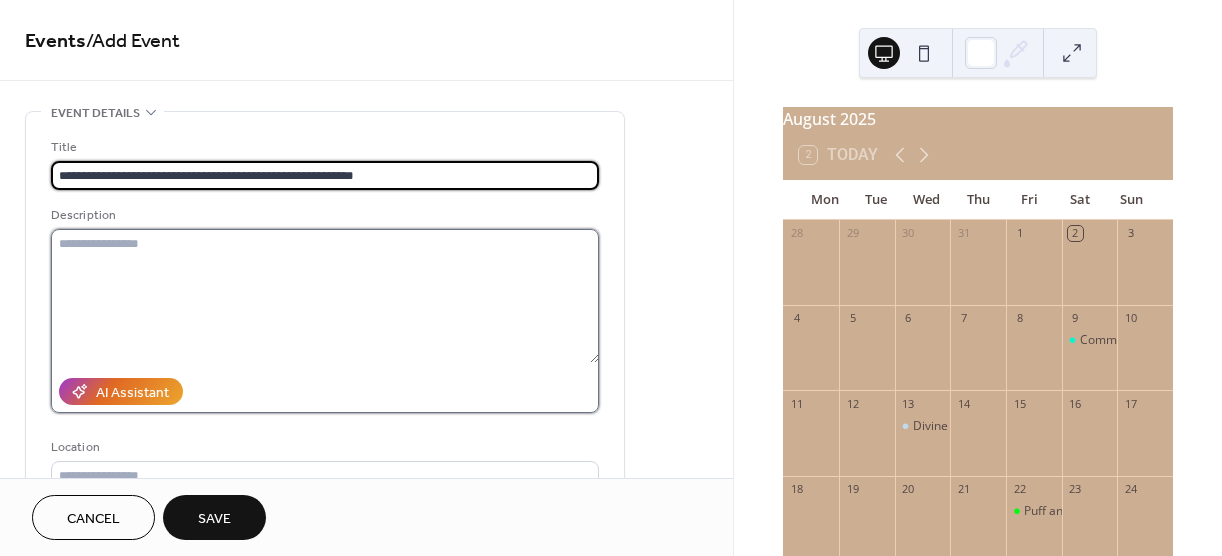 click at bounding box center [325, 296] 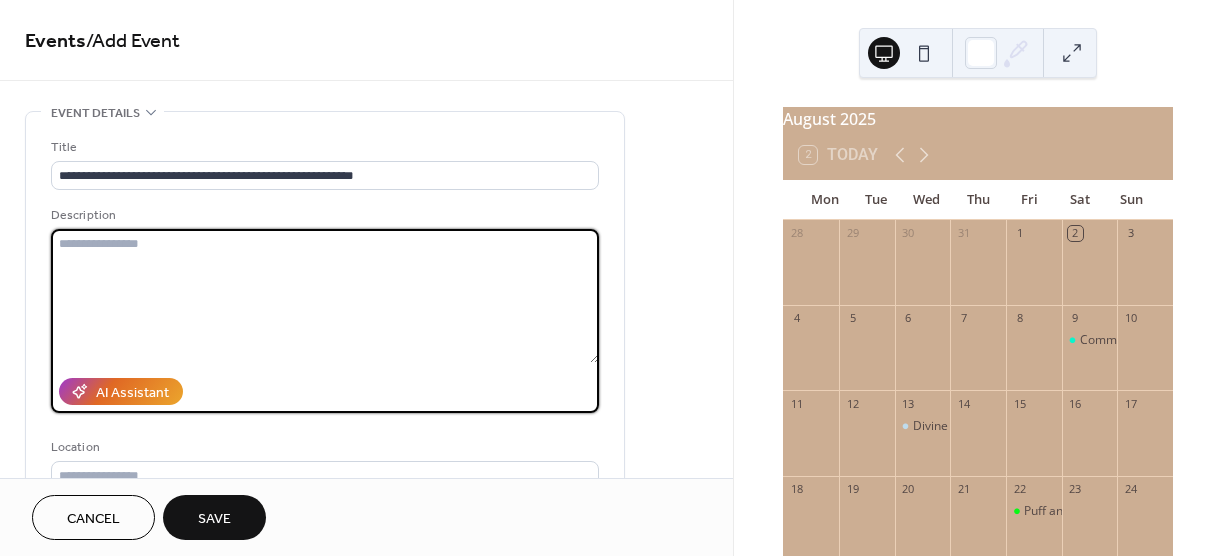 paste on "**********" 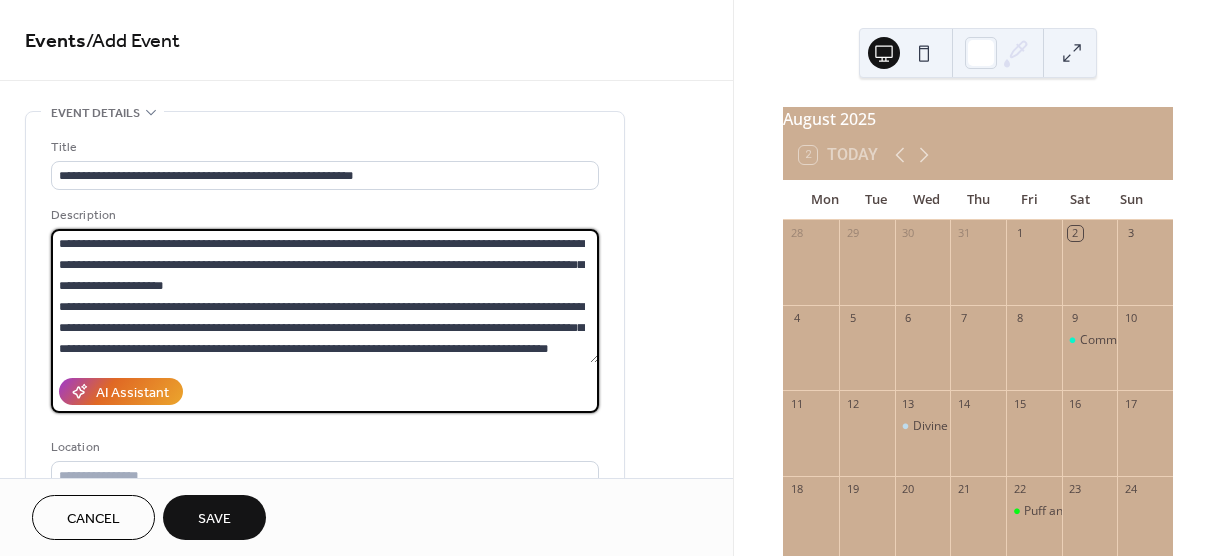 scroll, scrollTop: 165, scrollLeft: 0, axis: vertical 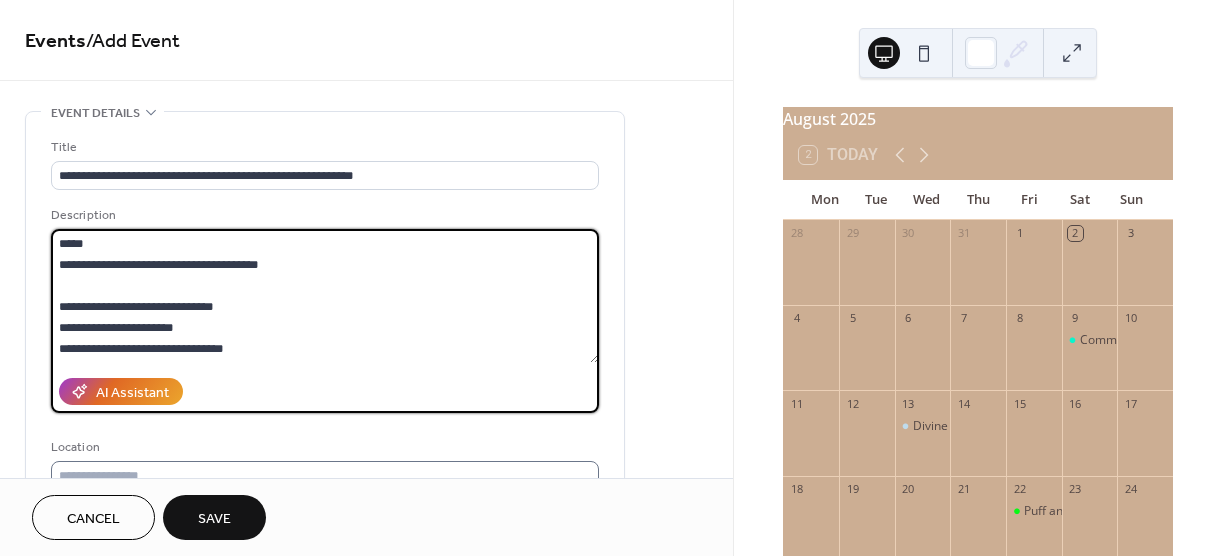 type on "**********" 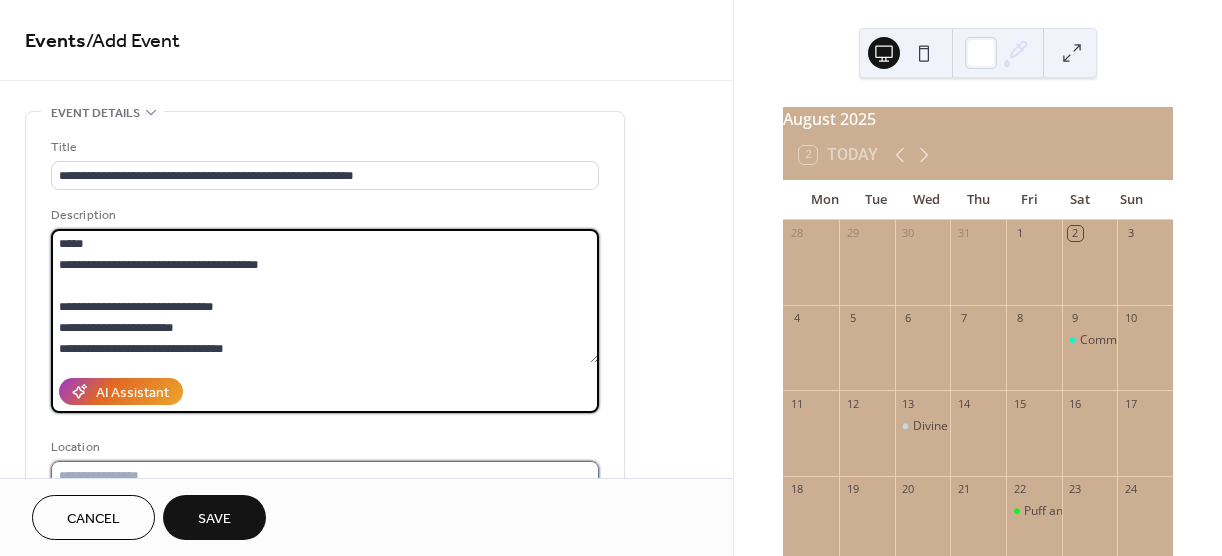 click at bounding box center (325, 475) 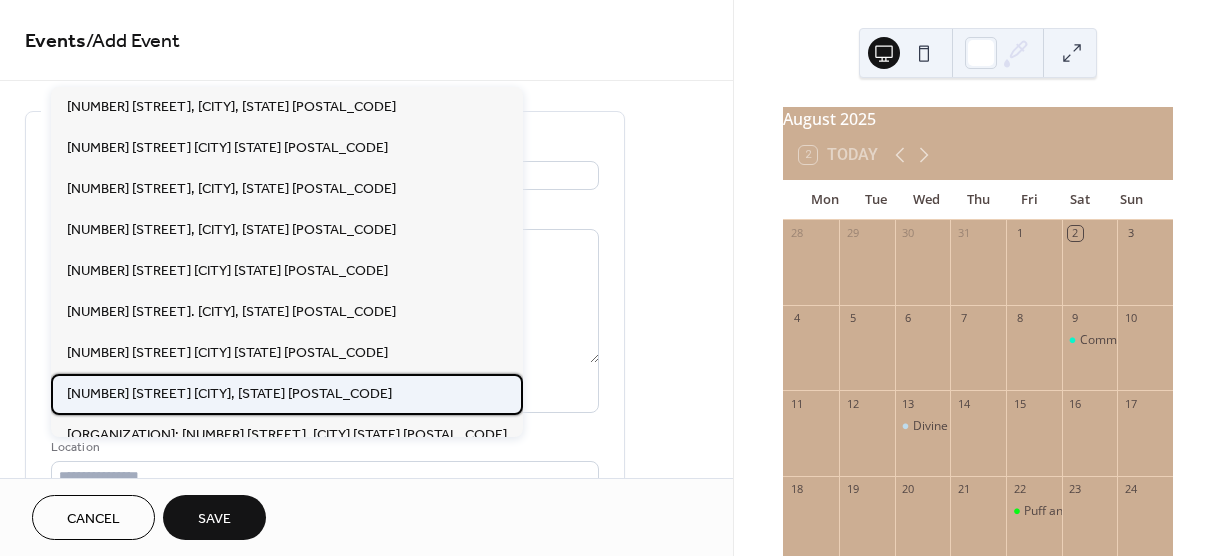 click on "[NUMBER] [STREET] [CITY], [STATE] [POSTAL_CODE]" at bounding box center (229, 394) 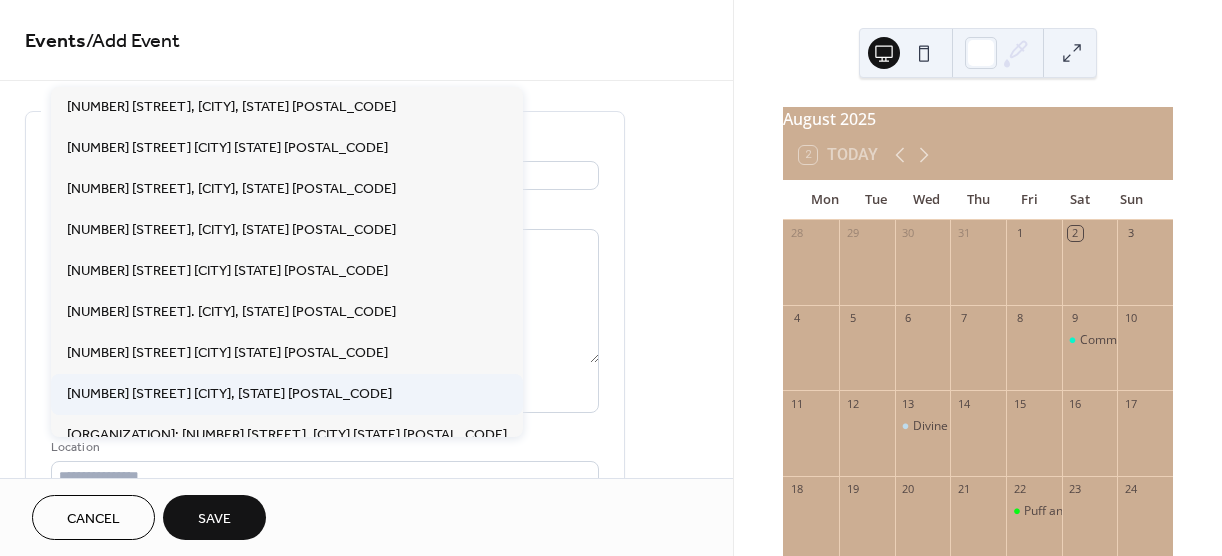 type on "**********" 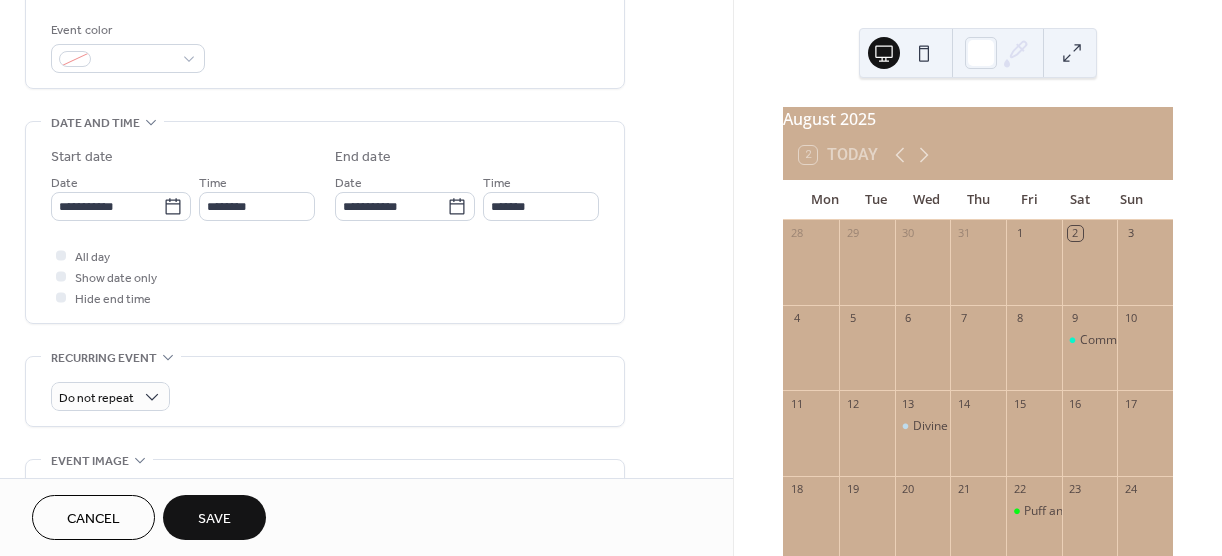 scroll, scrollTop: 537, scrollLeft: 0, axis: vertical 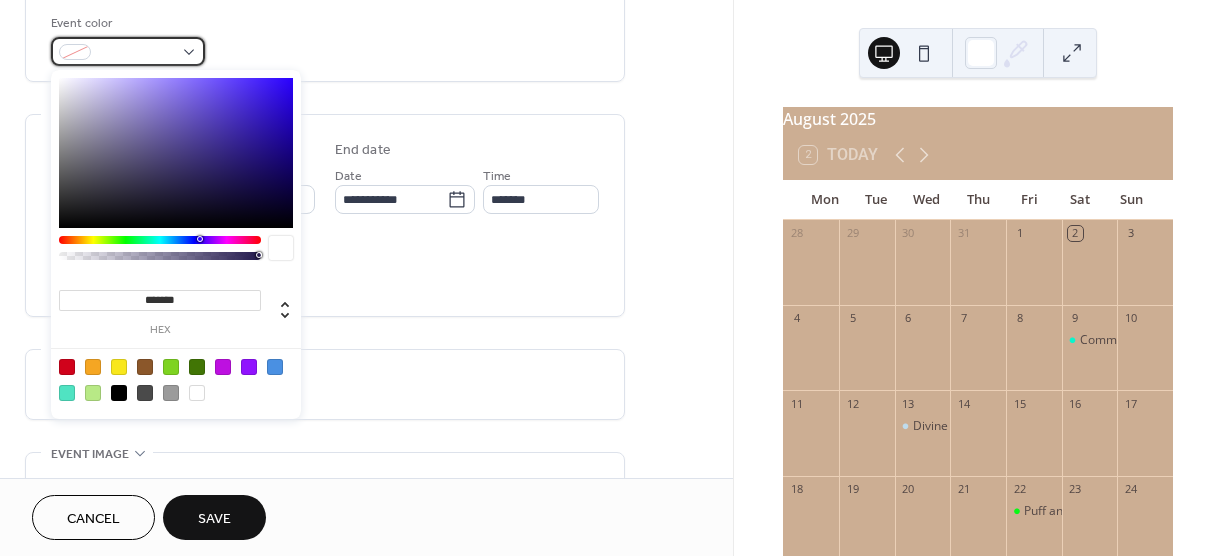 click at bounding box center (128, 51) 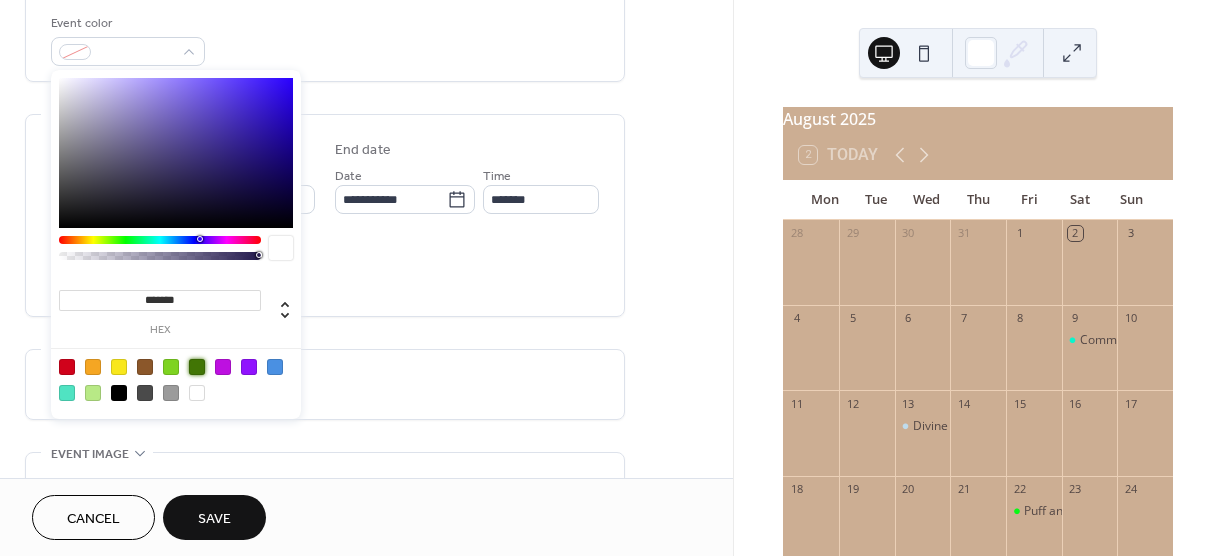 click at bounding box center [197, 367] 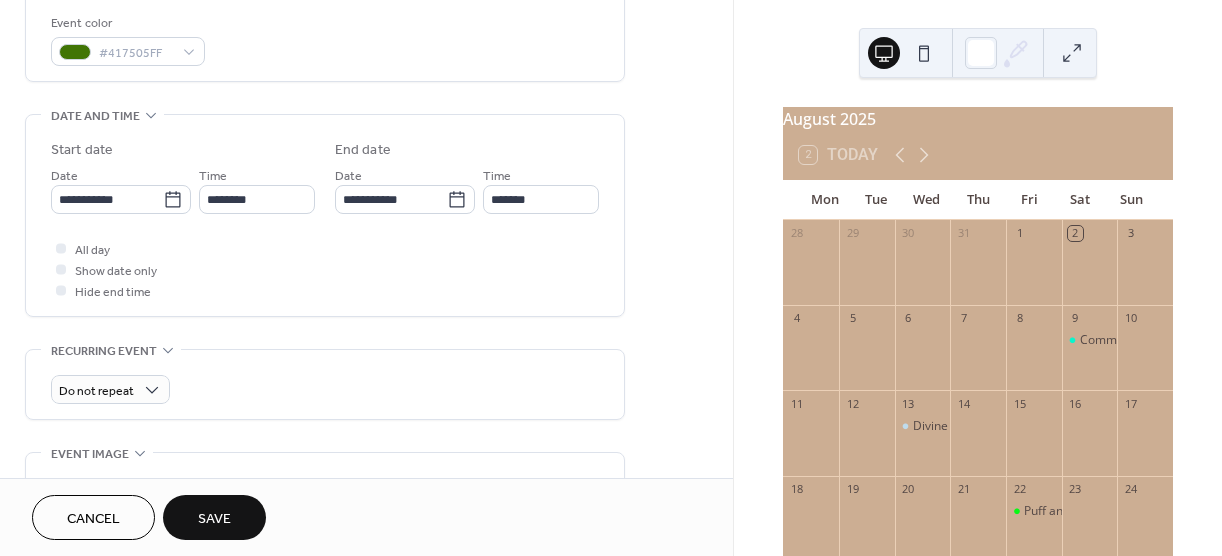 click on "4" at bounding box center (796, 318) 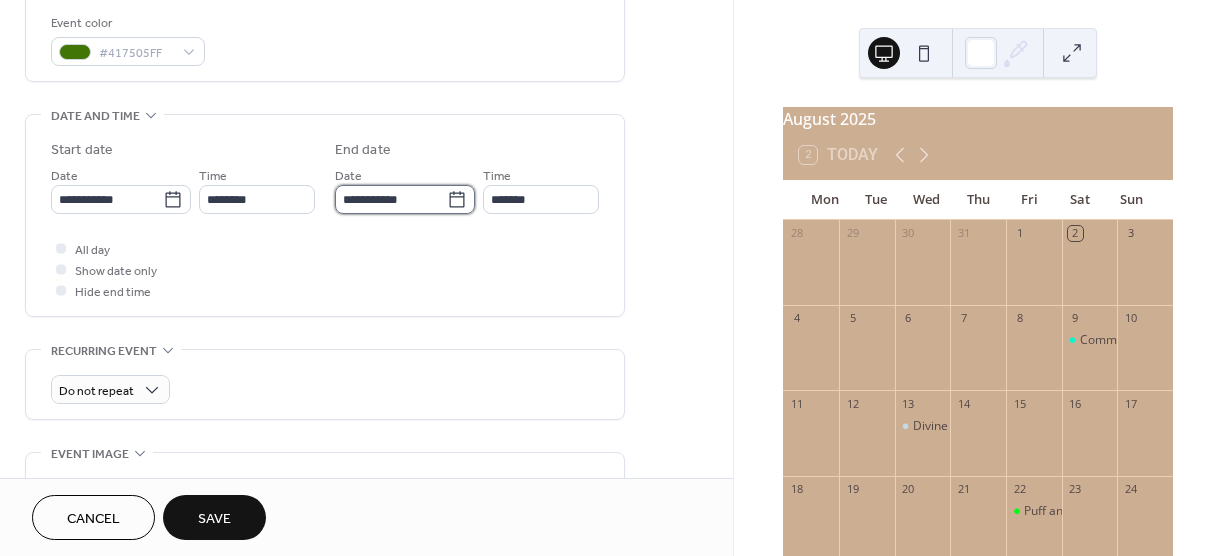 click on "**********" at bounding box center (391, 199) 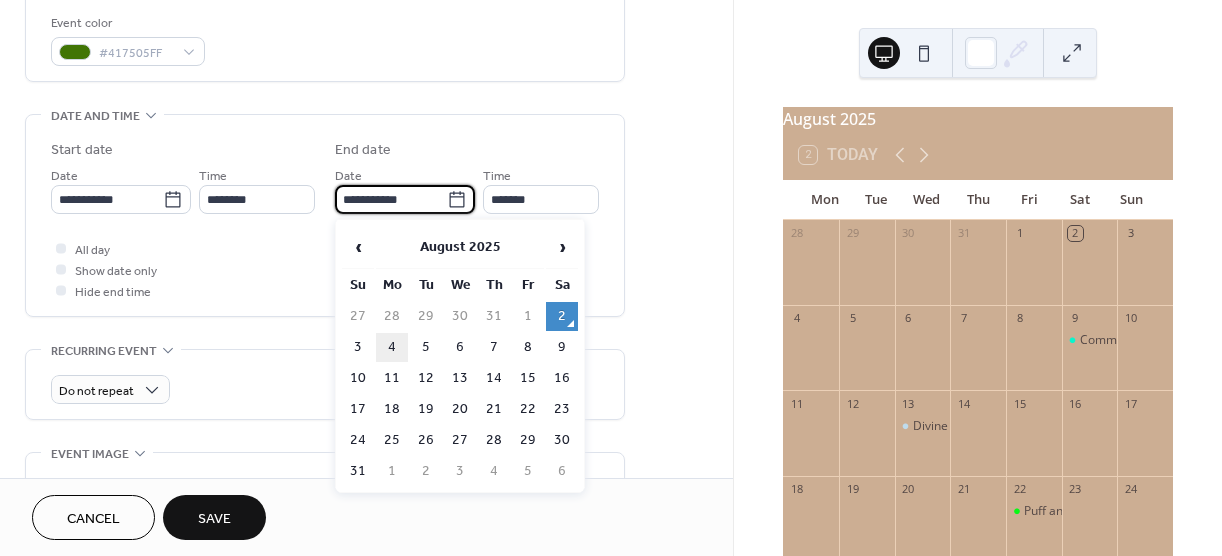 click on "4" at bounding box center [392, 347] 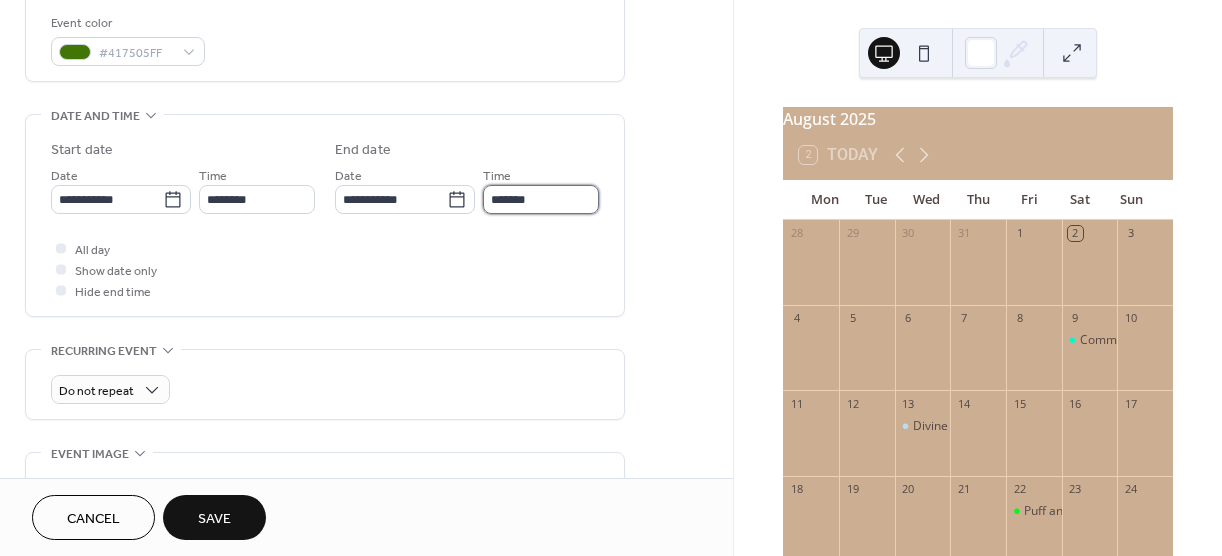 click on "*******" at bounding box center (541, 199) 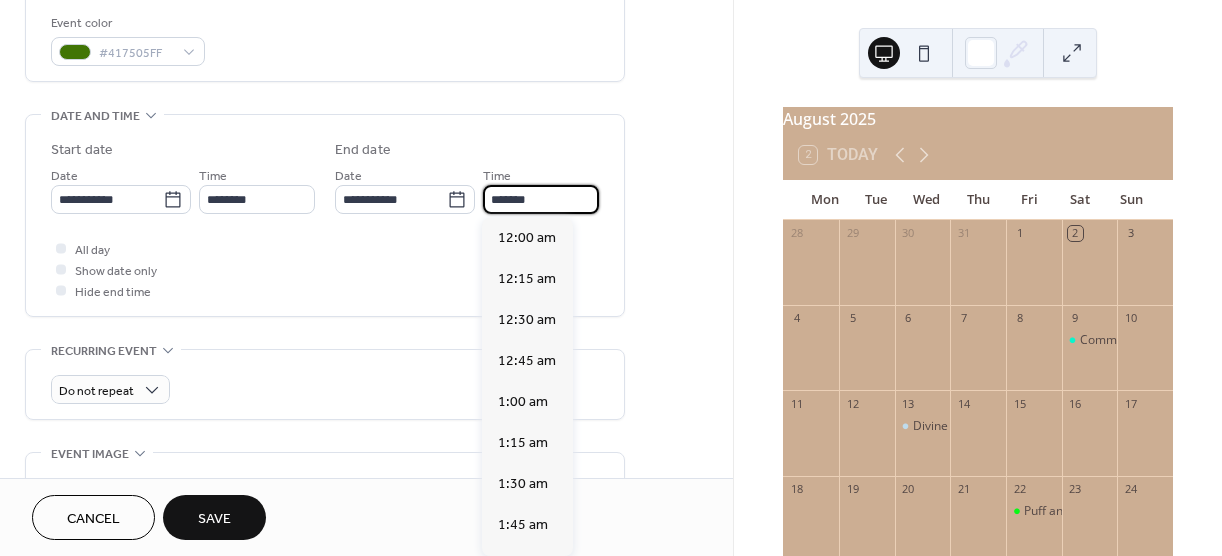 scroll, scrollTop: 2132, scrollLeft: 0, axis: vertical 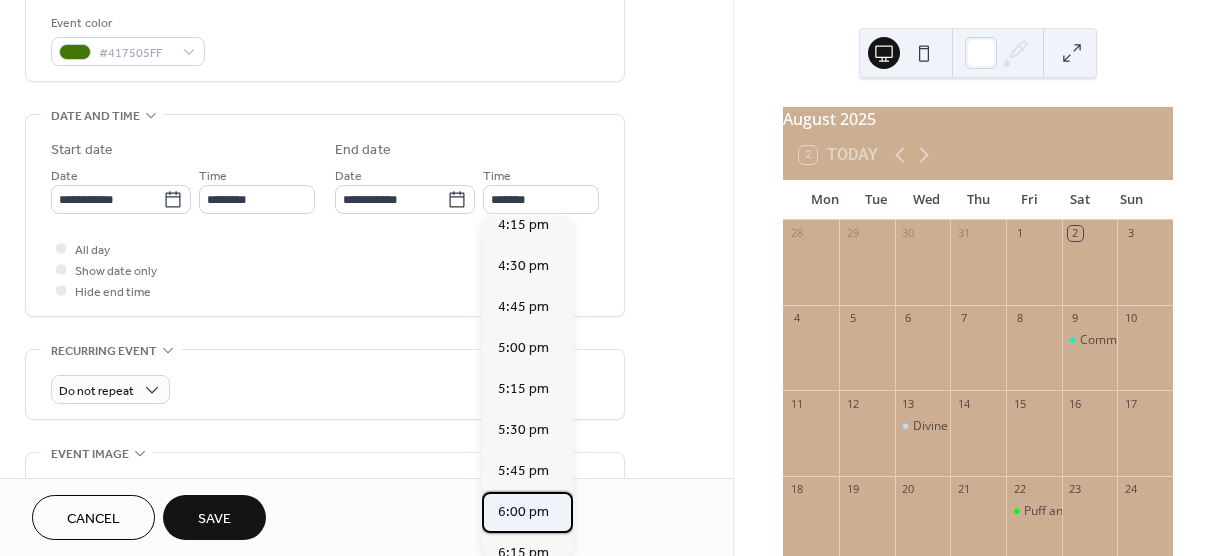 click on "6:00 pm" at bounding box center [523, 512] 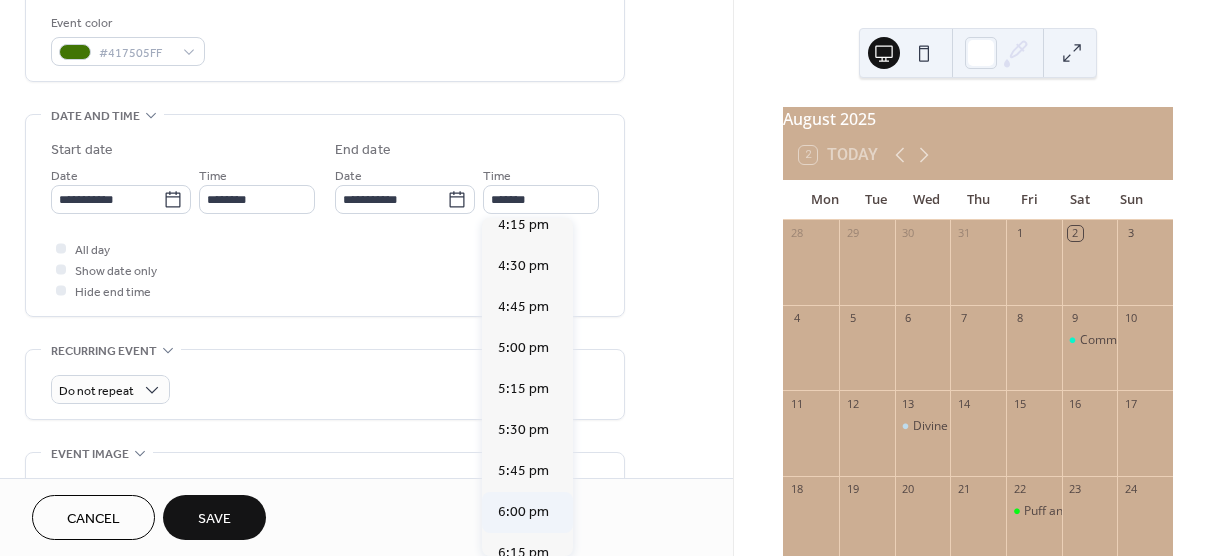 type on "*******" 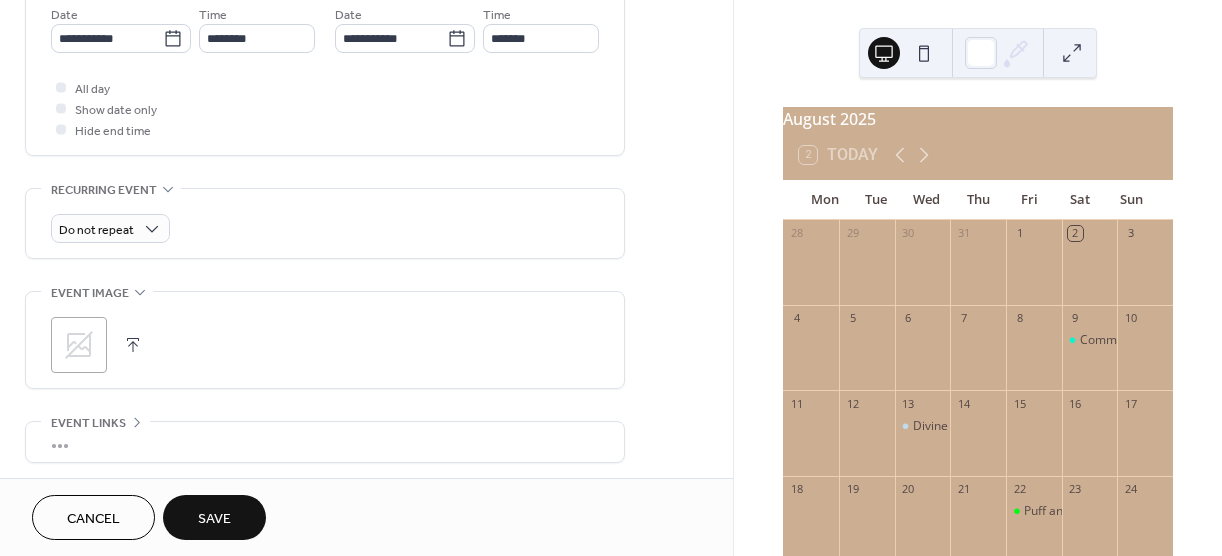 scroll, scrollTop: 690, scrollLeft: 0, axis: vertical 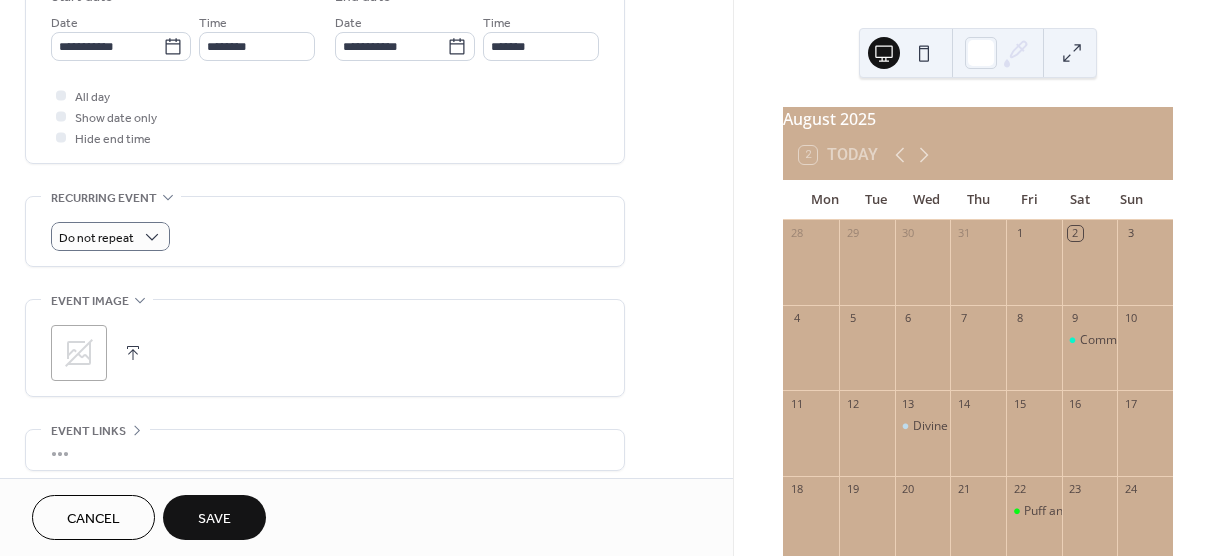 click on "Do not repeat" at bounding box center (325, 231) 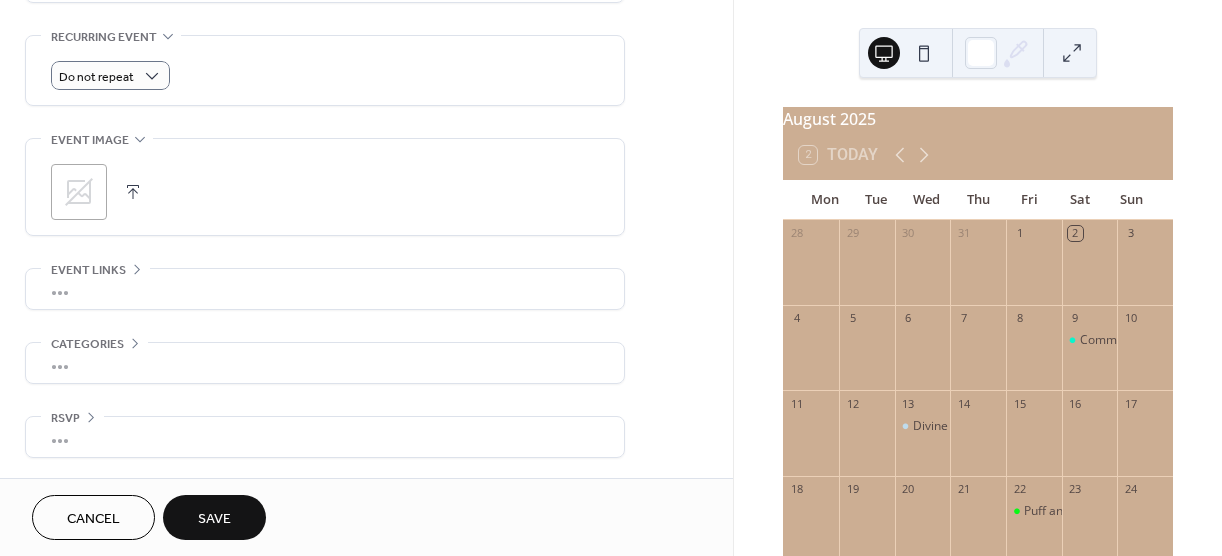 click on "Save" at bounding box center (214, 519) 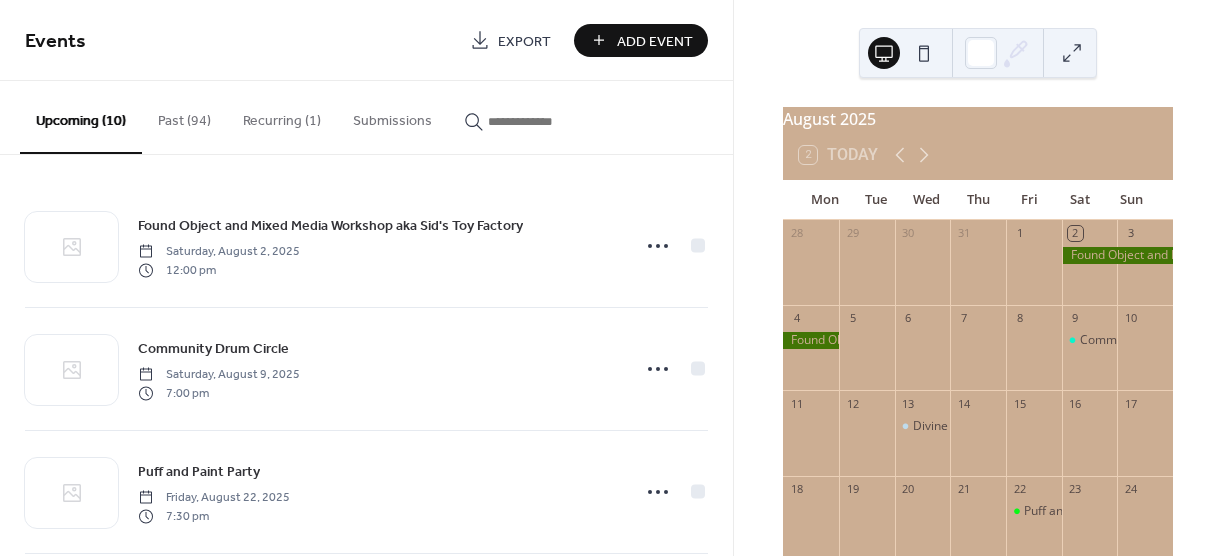 click at bounding box center (1117, 255) 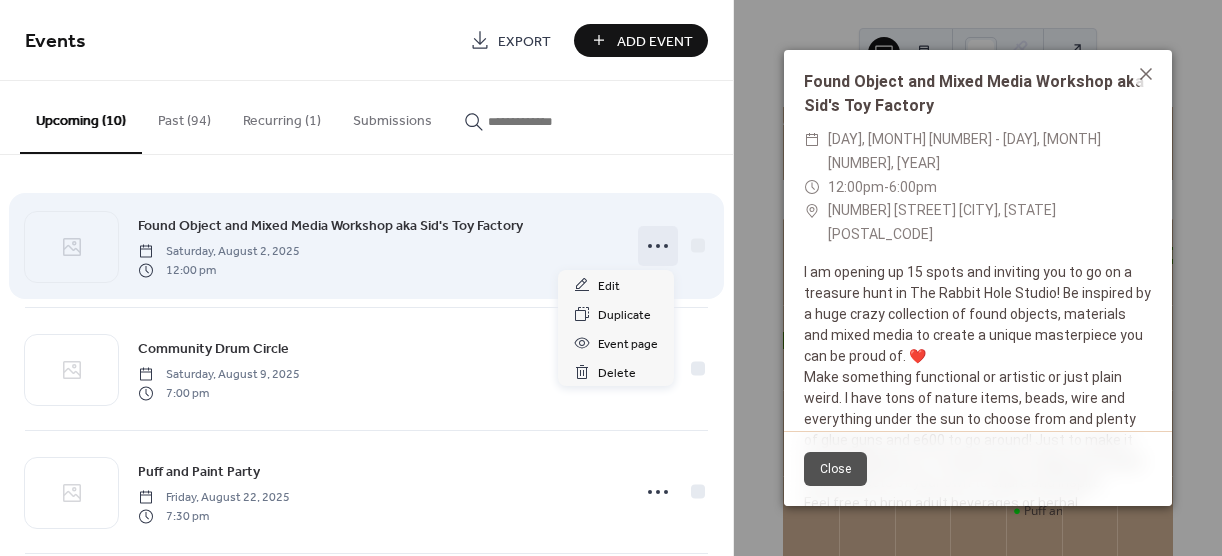 click 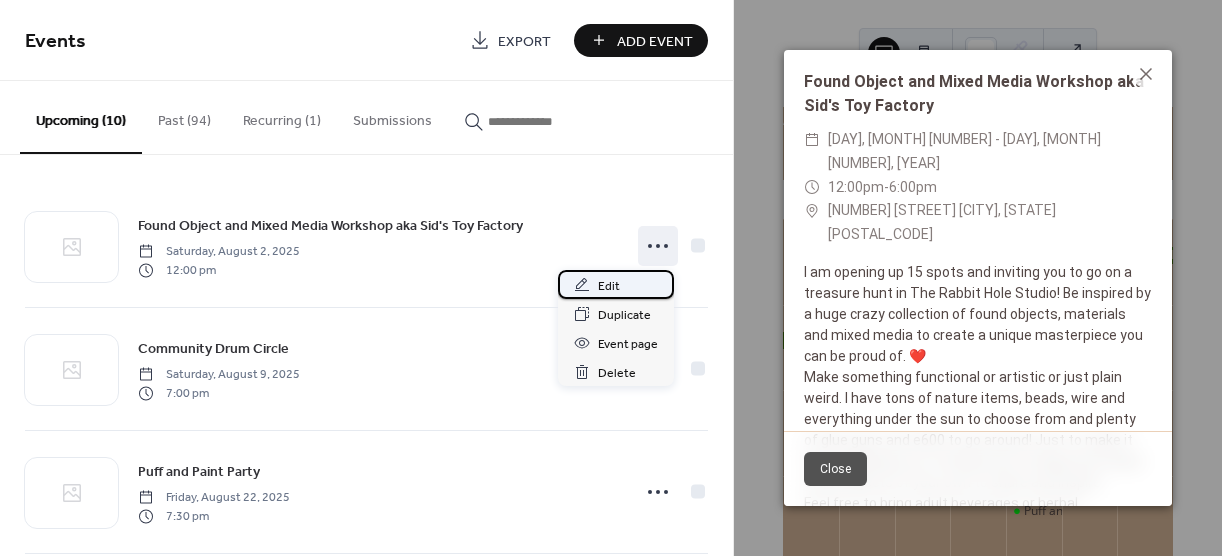 click on "Edit" at bounding box center [609, 286] 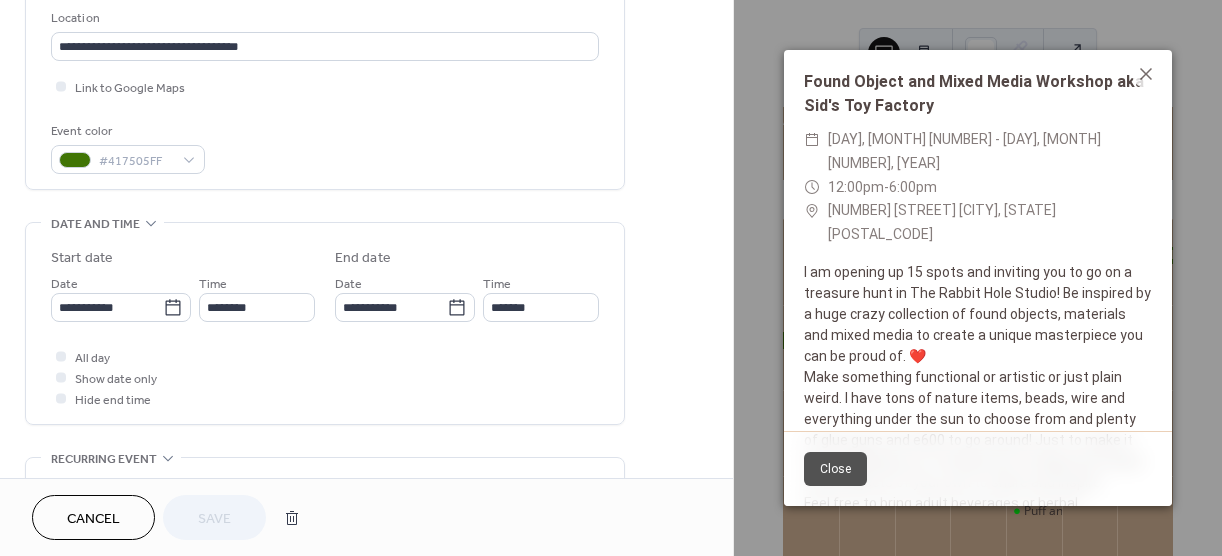 scroll, scrollTop: 434, scrollLeft: 0, axis: vertical 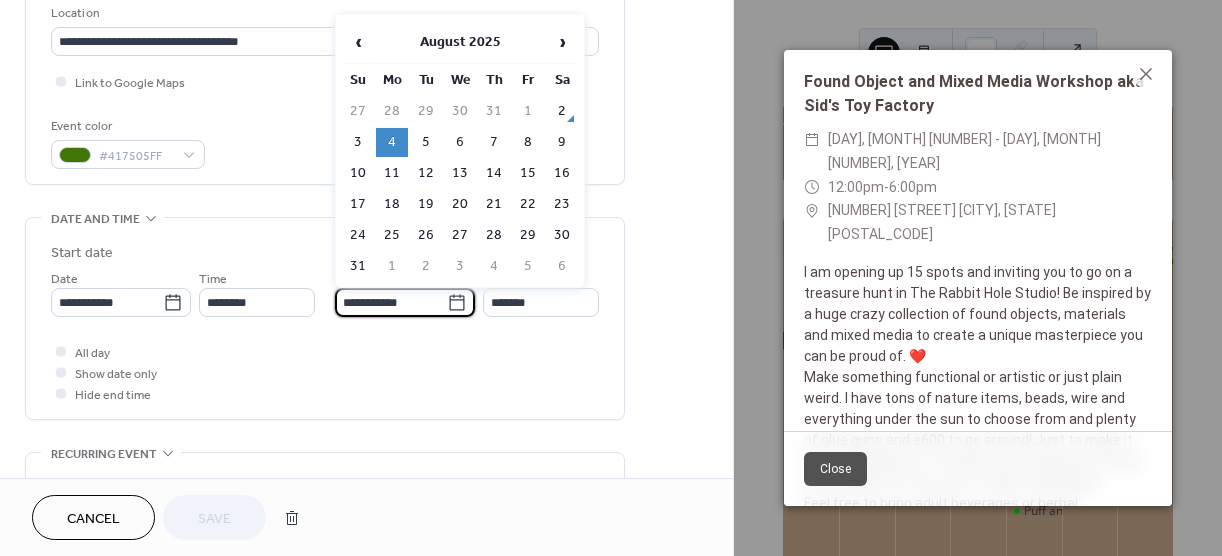 click on "**********" at bounding box center (391, 302) 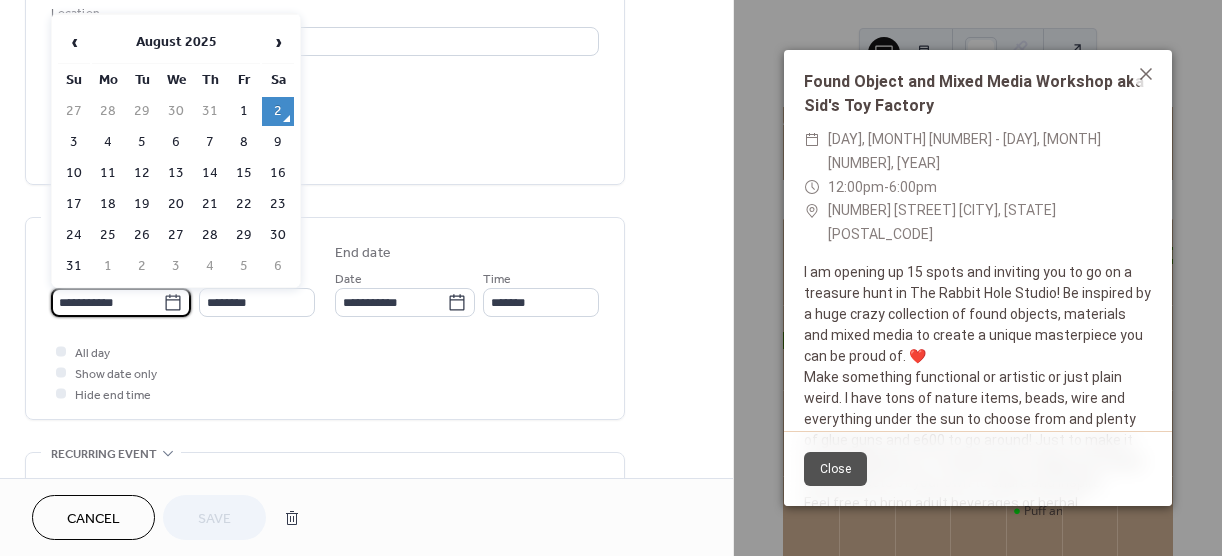 click on "**********" at bounding box center (107, 302) 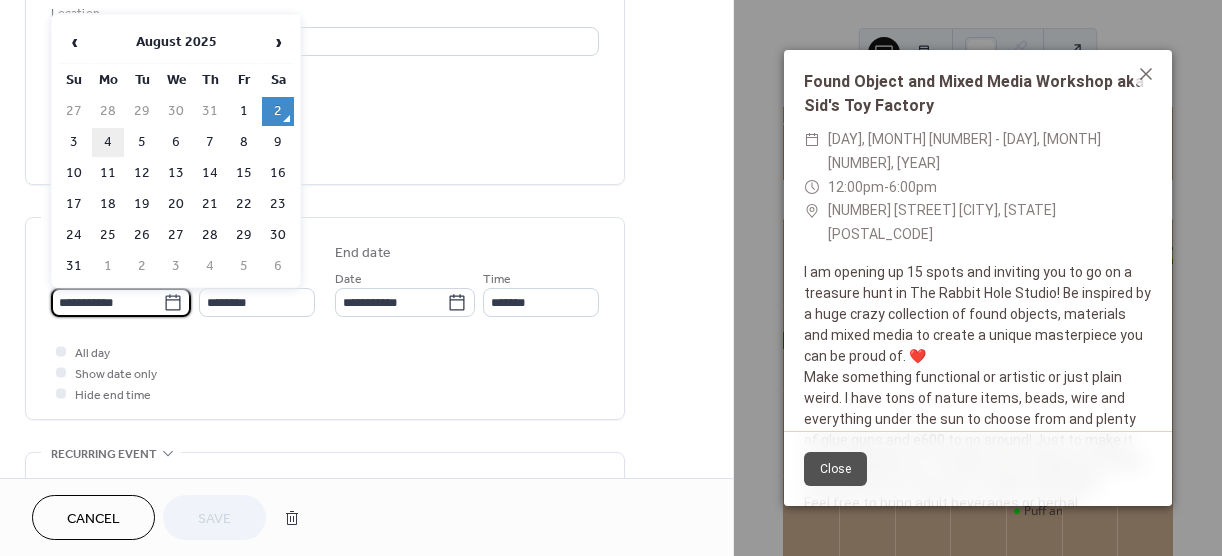 click on "4" at bounding box center (108, 142) 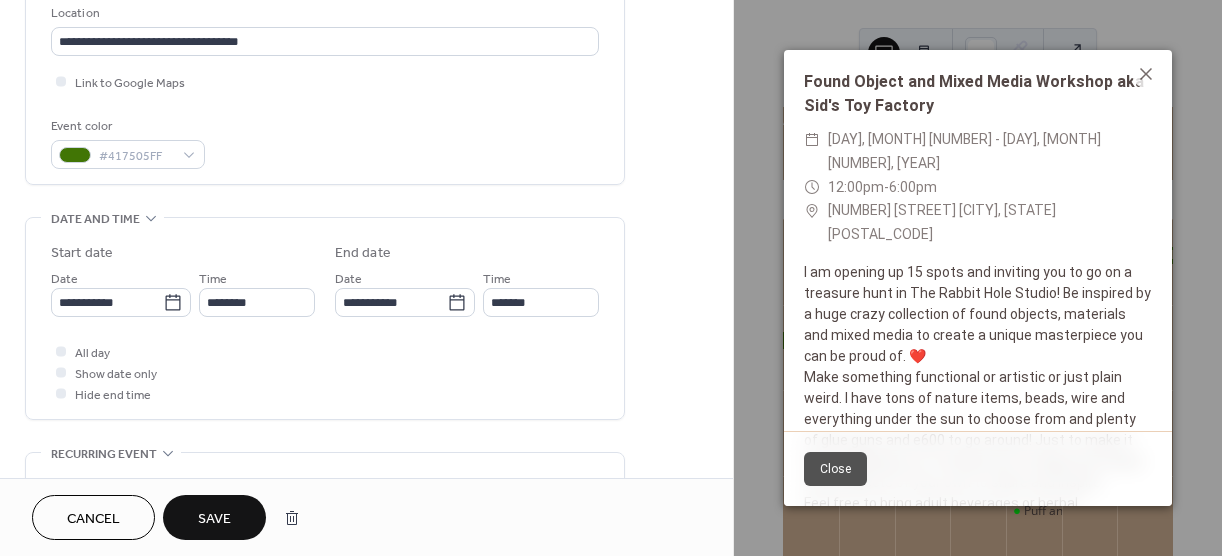 click on "Save" at bounding box center (214, 519) 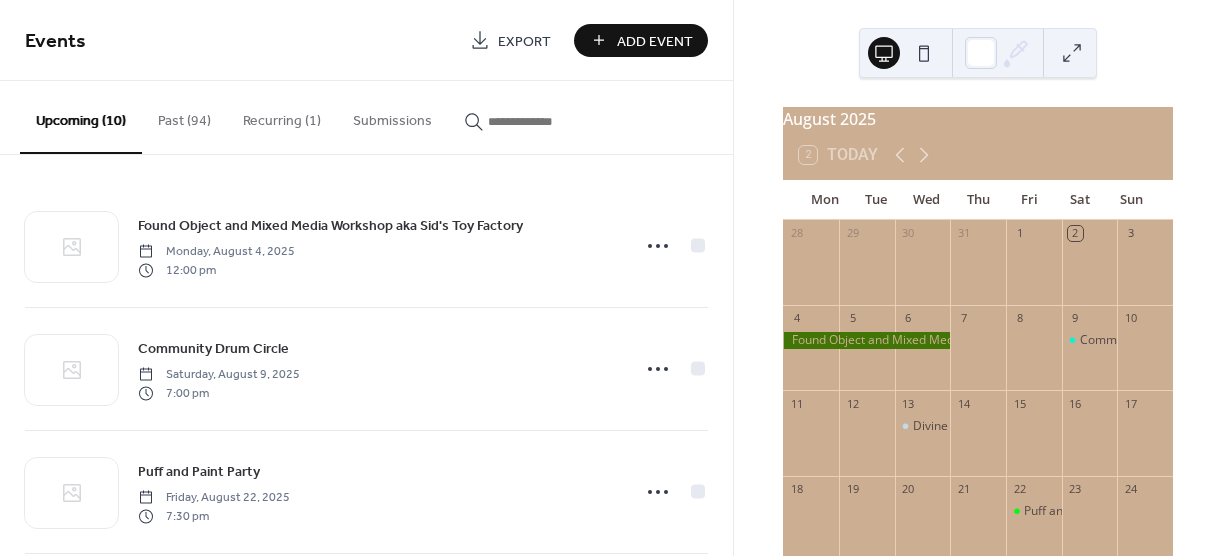 click at bounding box center (866, 340) 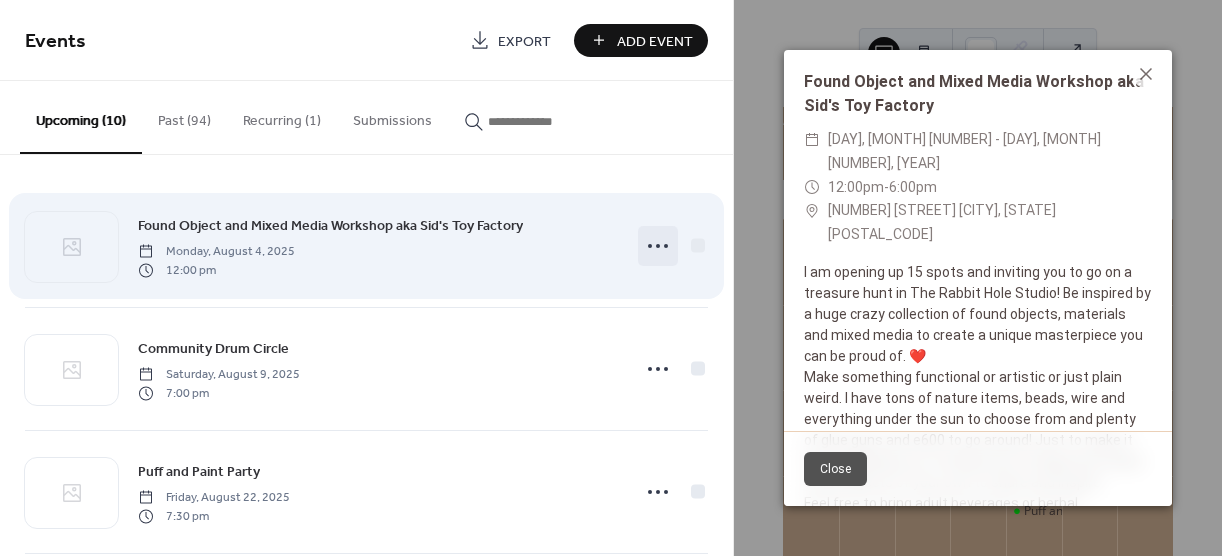 click 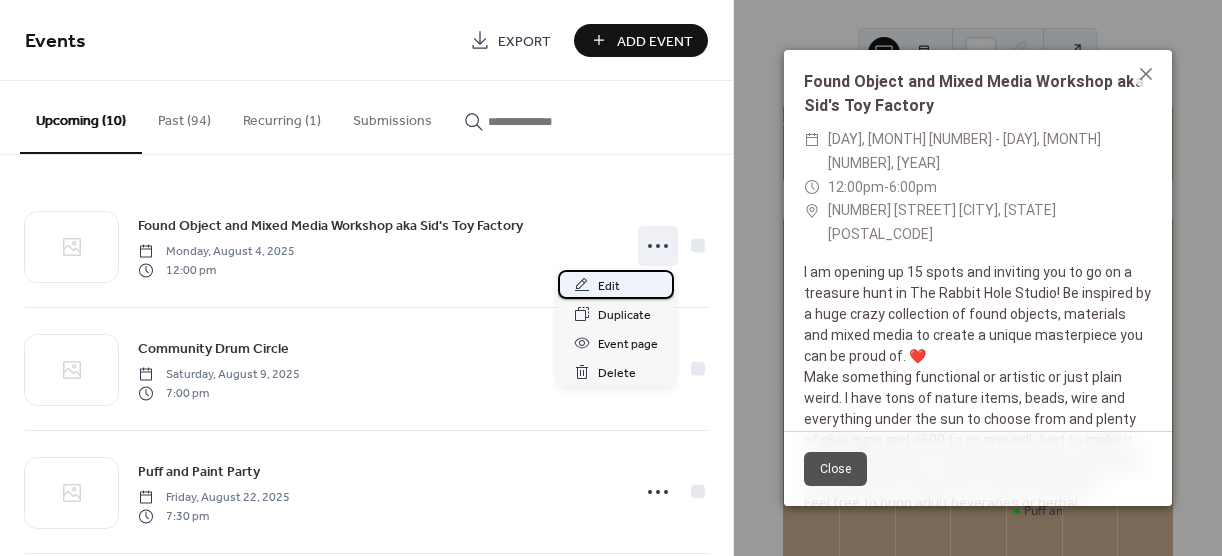 click on "Edit" at bounding box center (609, 286) 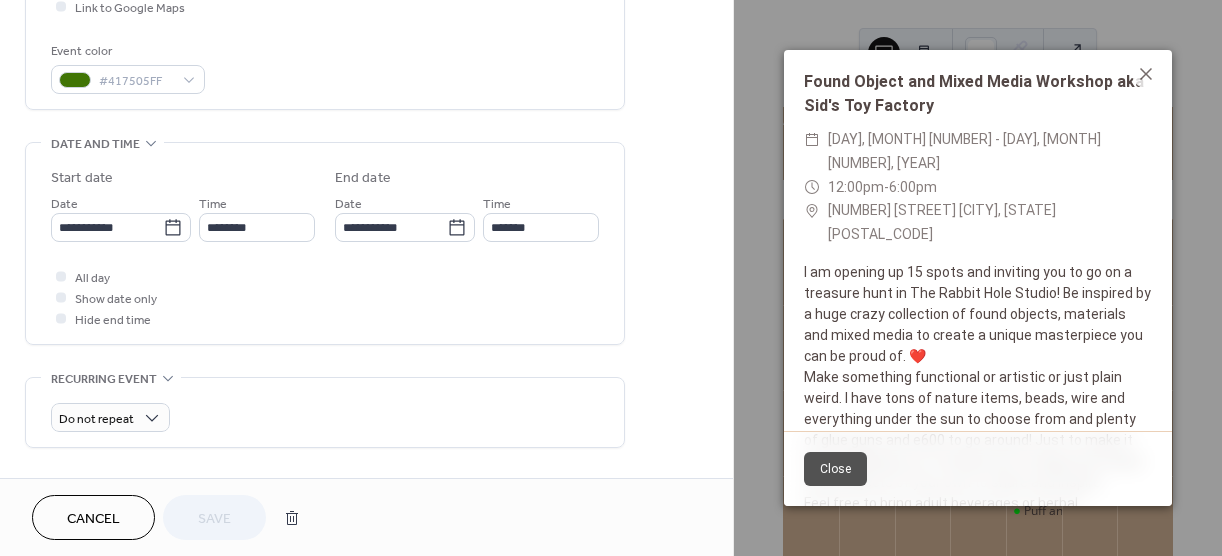 scroll, scrollTop: 512, scrollLeft: 0, axis: vertical 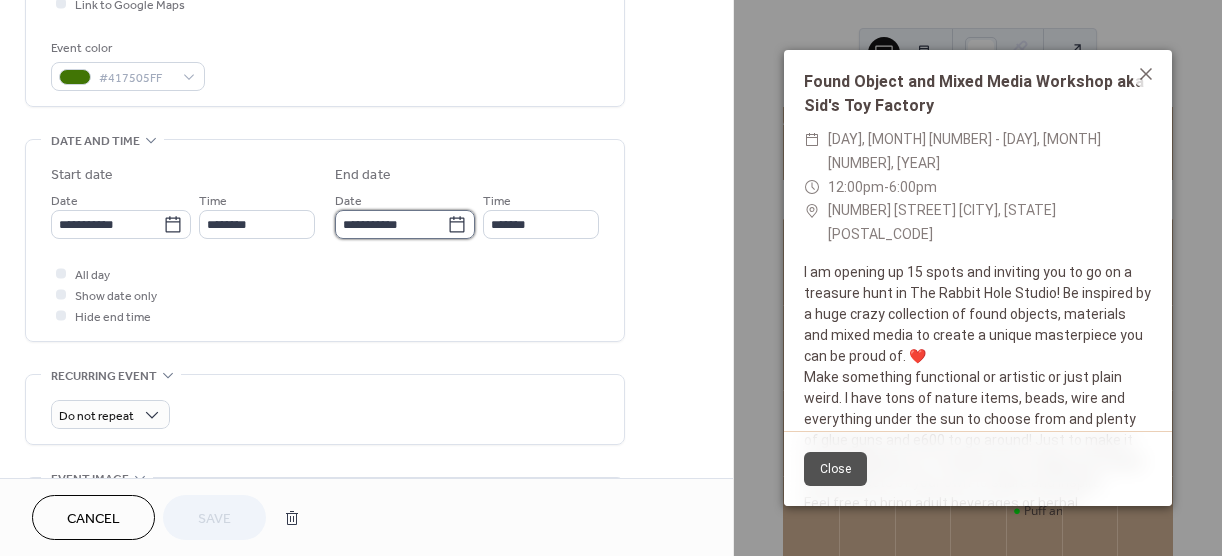 click on "**********" at bounding box center [391, 224] 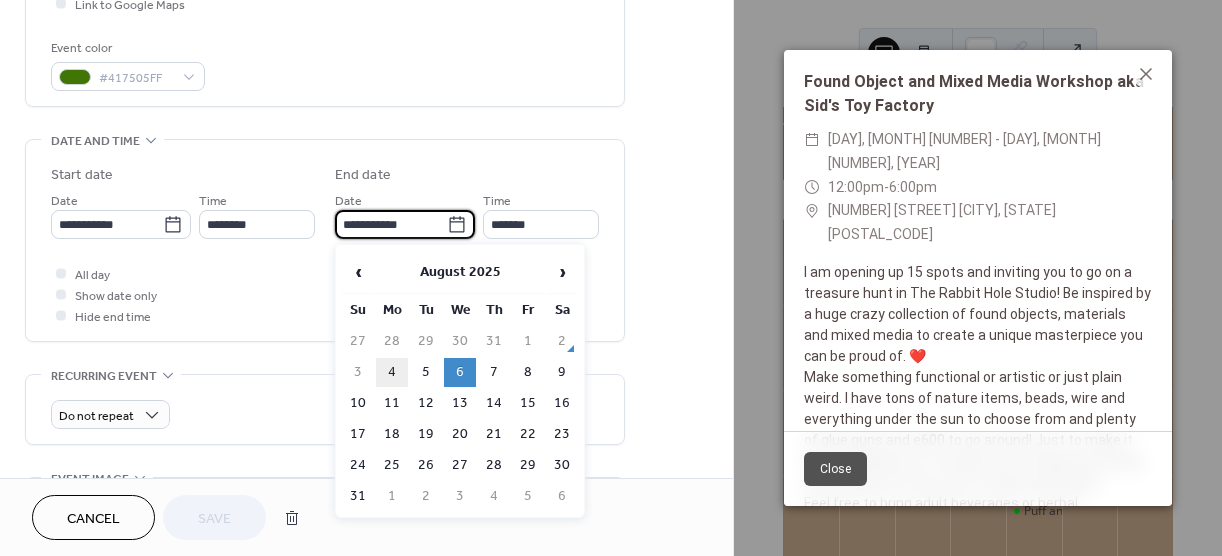 click on "4" at bounding box center [392, 372] 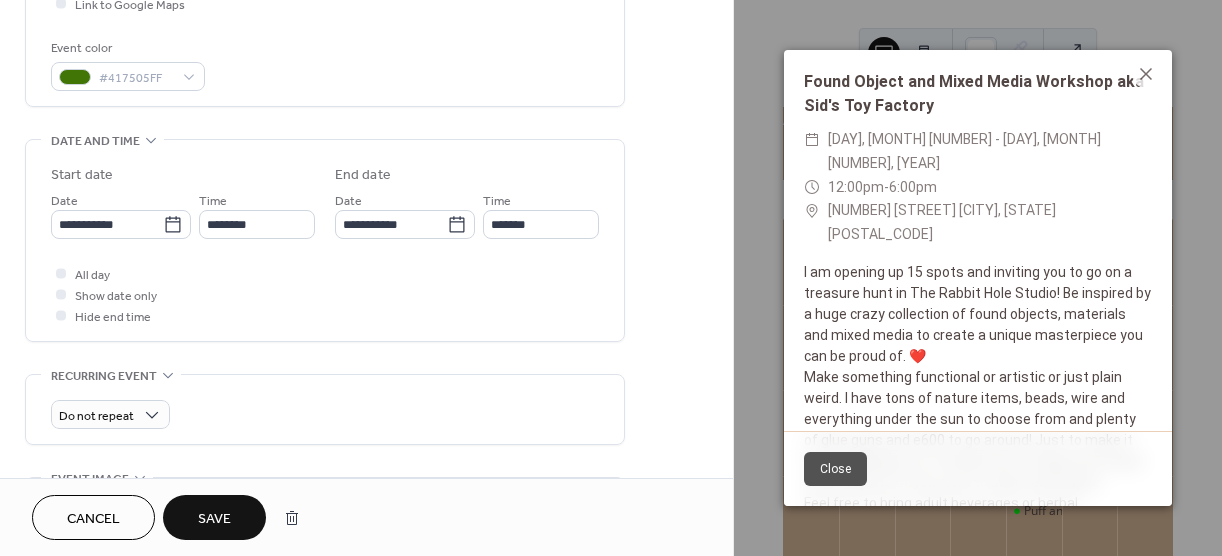 click on "Save" at bounding box center [214, 519] 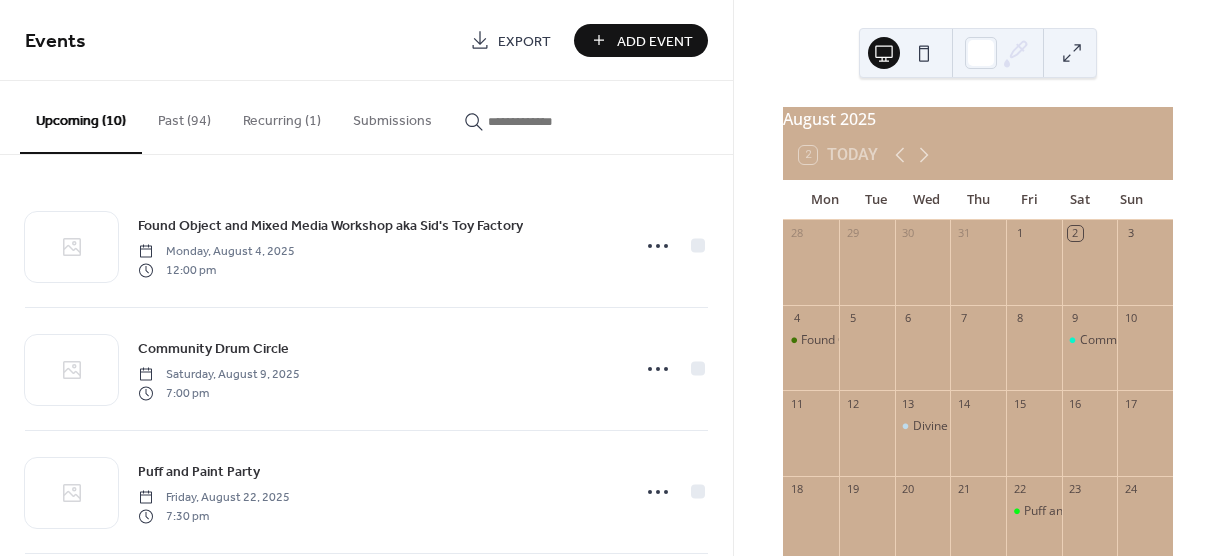 click on "Add Event" at bounding box center (641, 40) 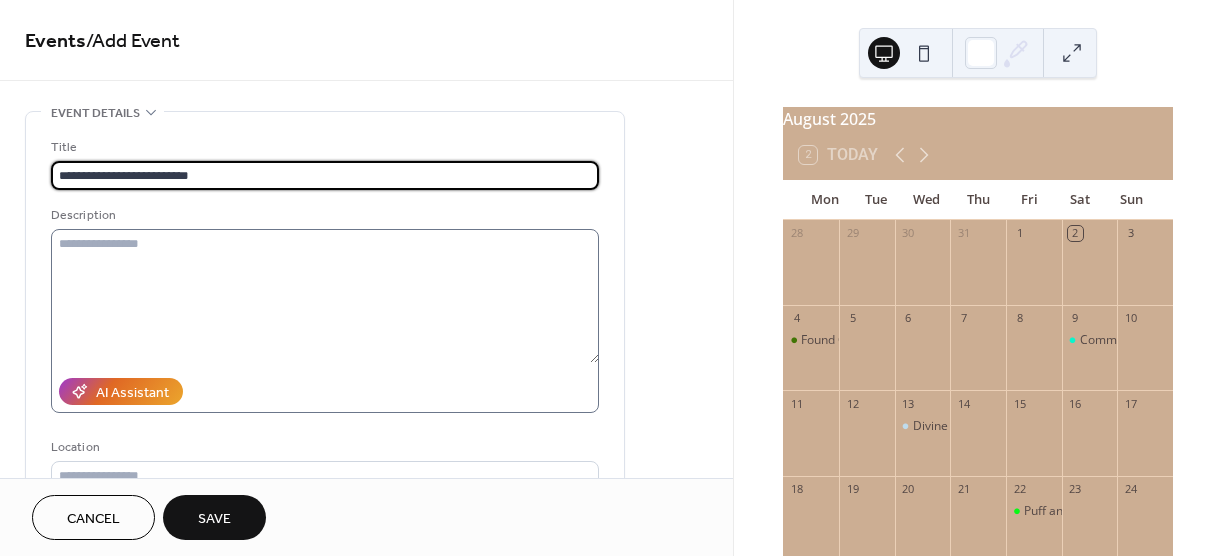 type on "**********" 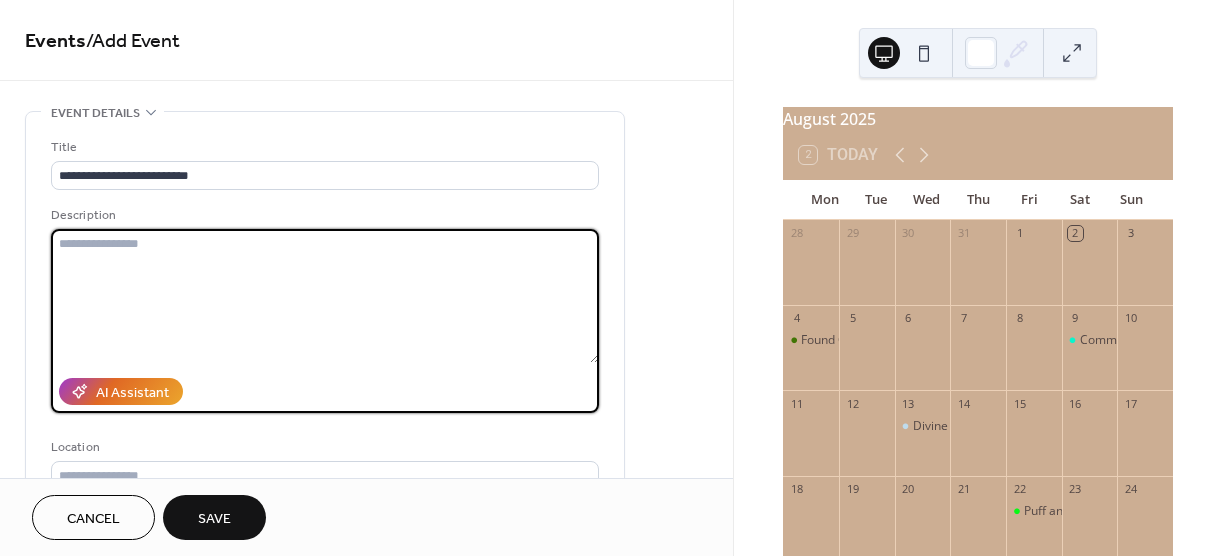 click at bounding box center [325, 296] 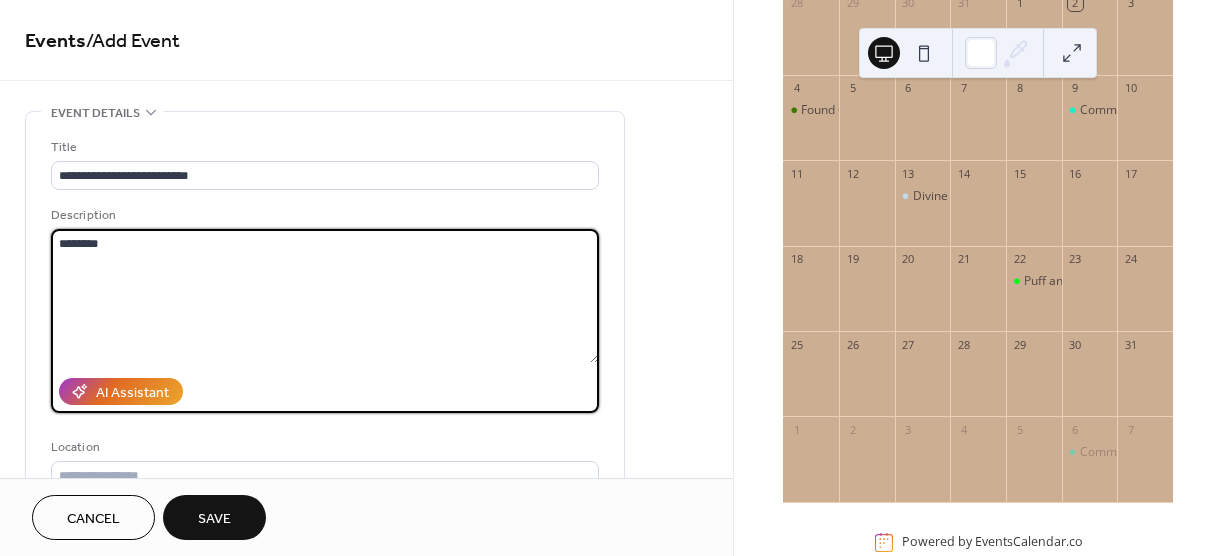 scroll, scrollTop: 236, scrollLeft: 0, axis: vertical 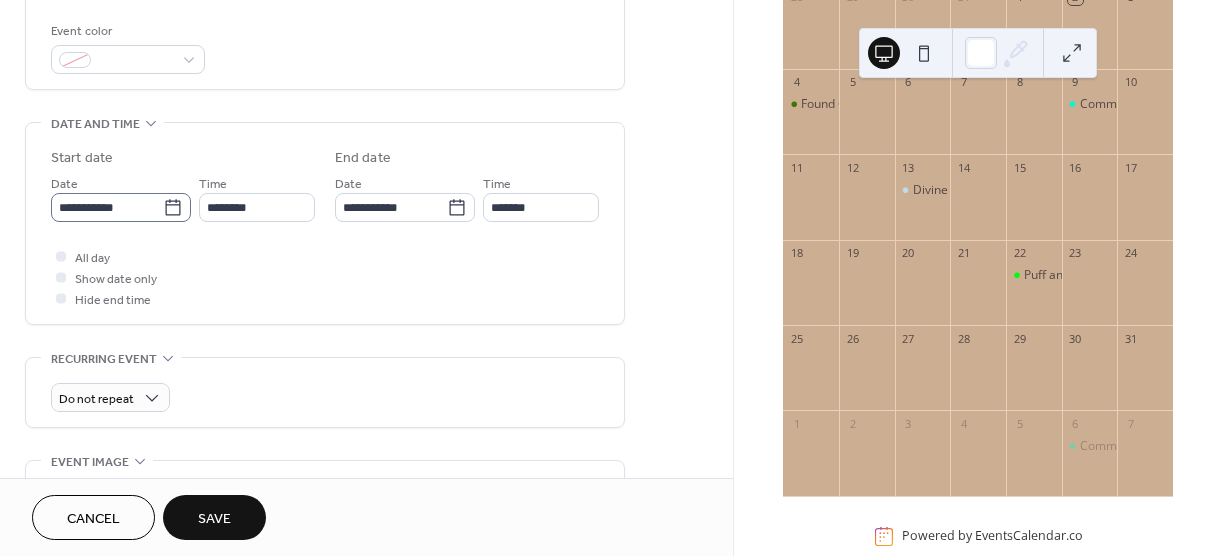 type on "********" 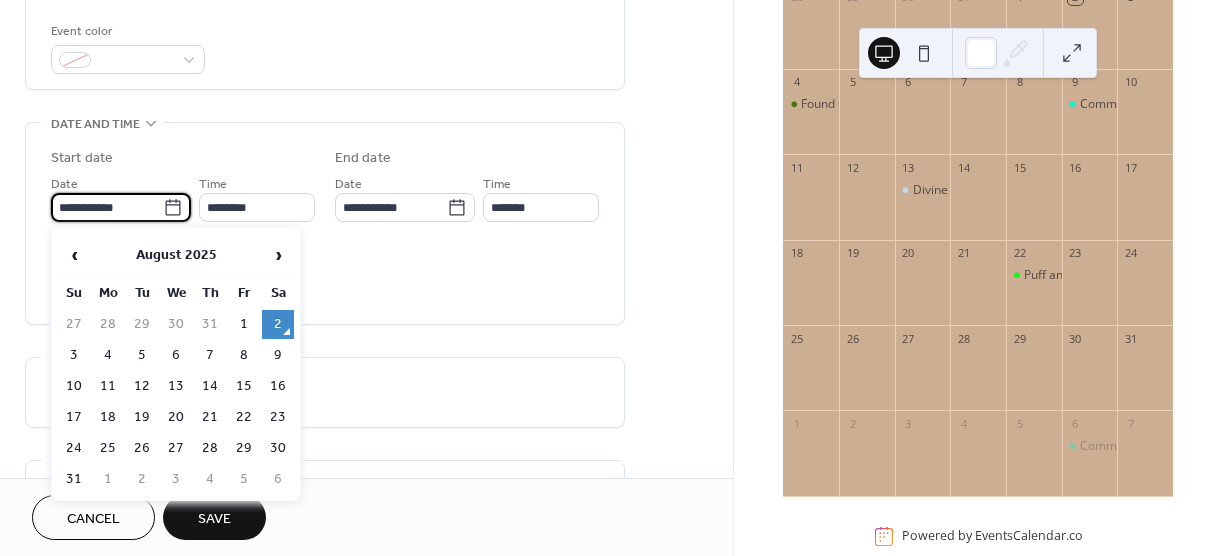 click on "**********" at bounding box center (107, 207) 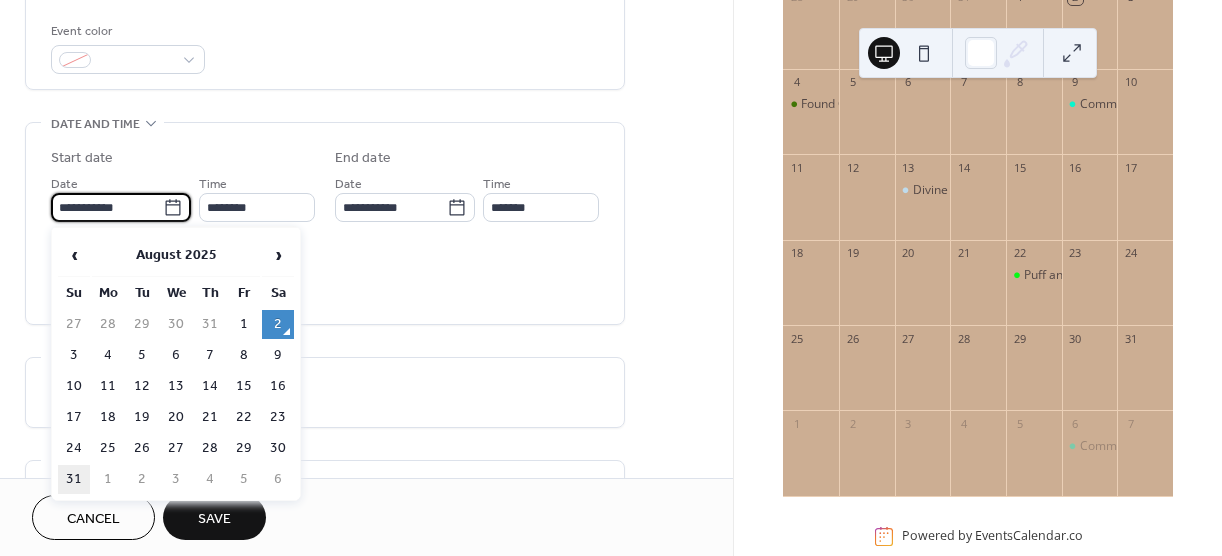 click on "31" at bounding box center (74, 479) 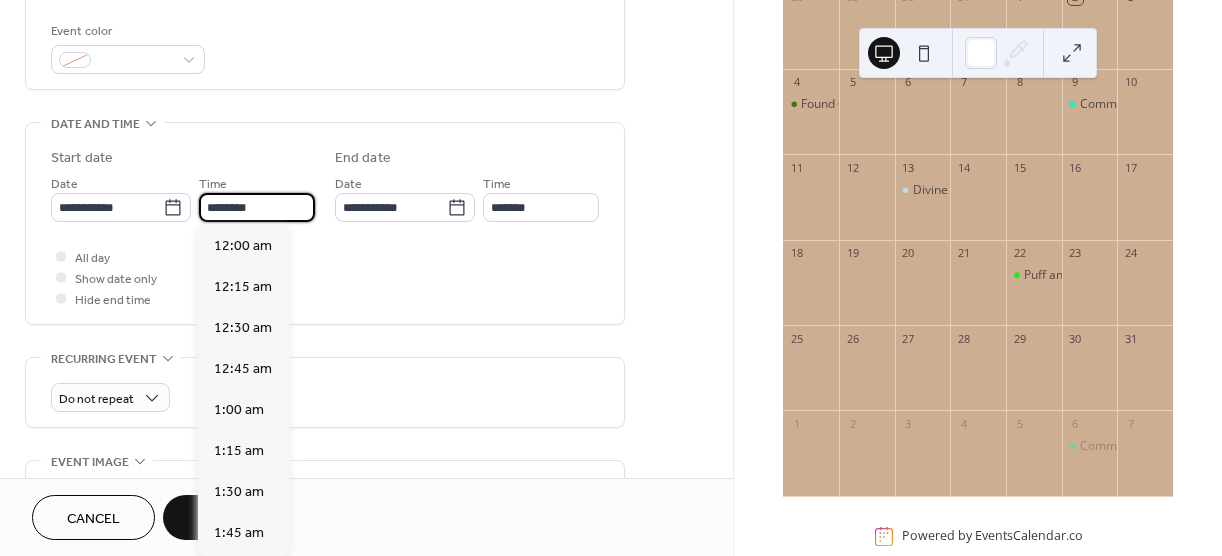 click on "********" at bounding box center [257, 207] 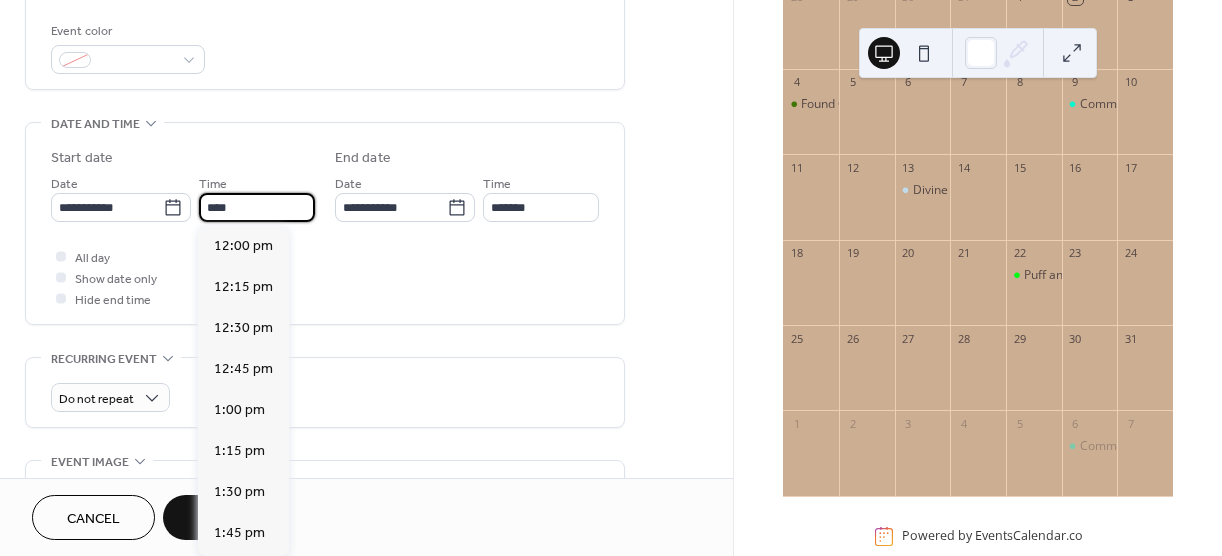scroll, scrollTop: 0, scrollLeft: 0, axis: both 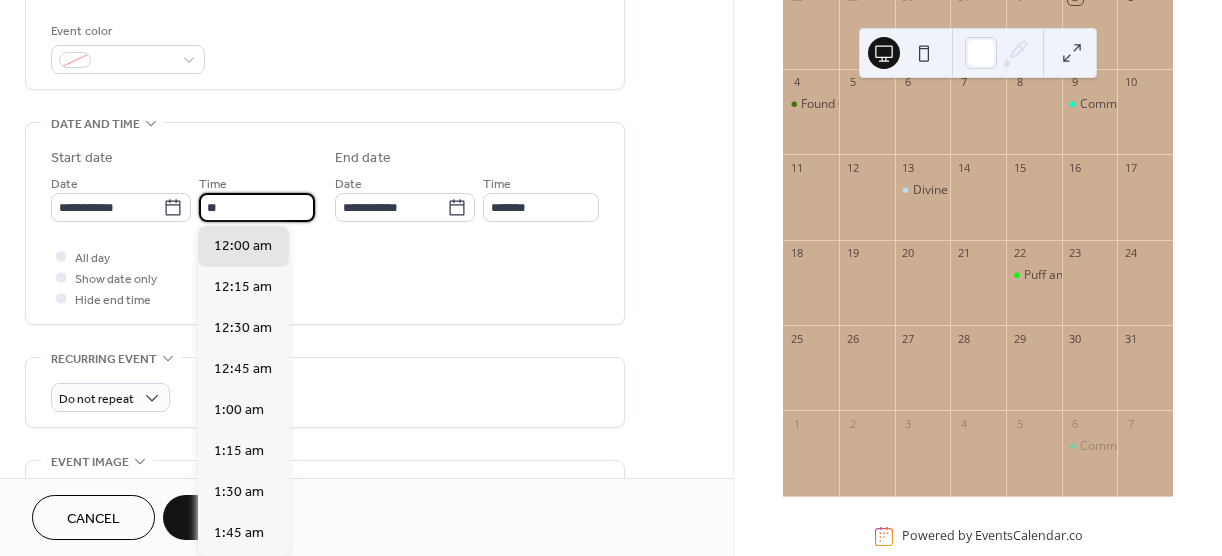 type on "*" 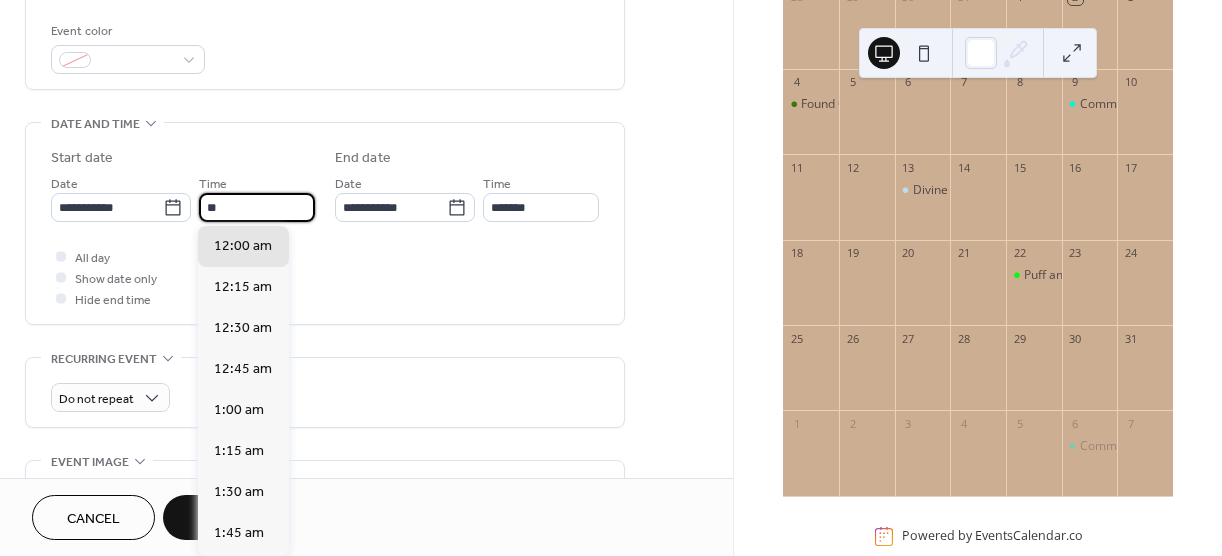 scroll, scrollTop: 1640, scrollLeft: 0, axis: vertical 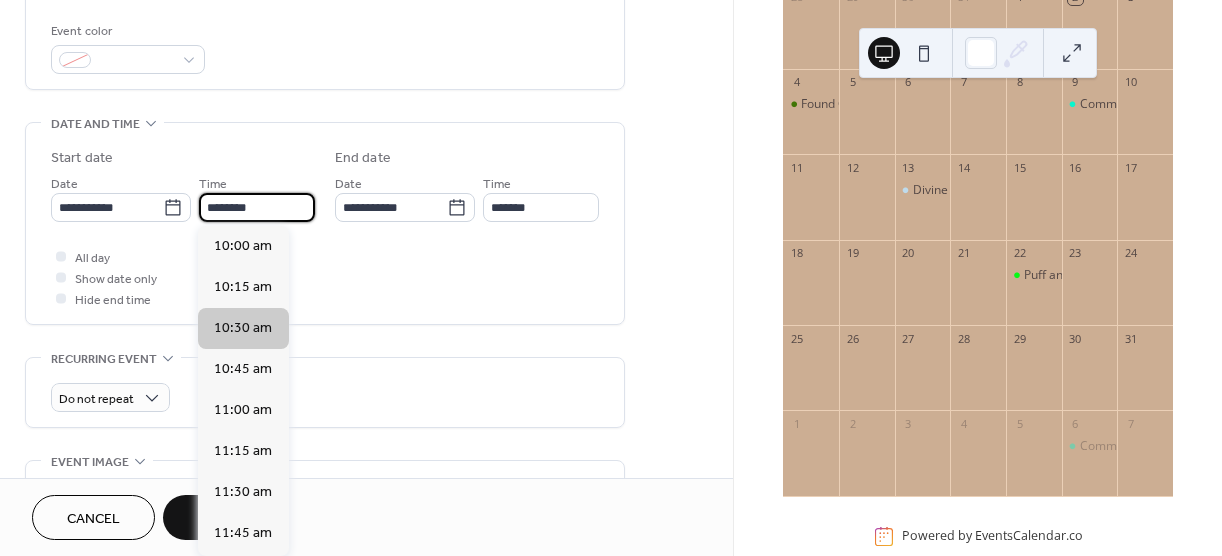 type on "********" 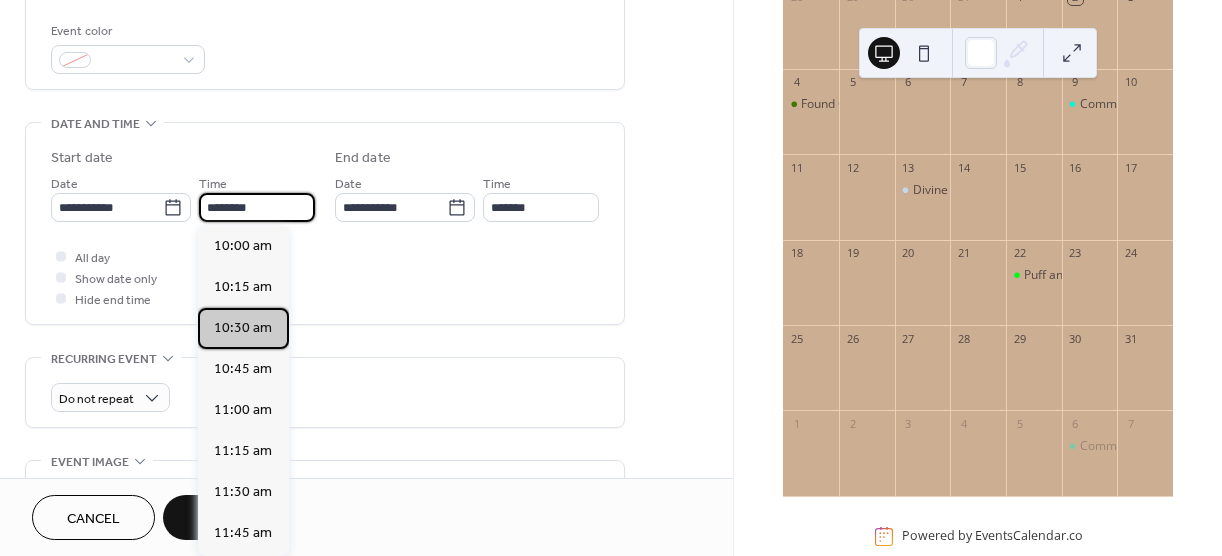 click on "10:30 am" at bounding box center [243, 328] 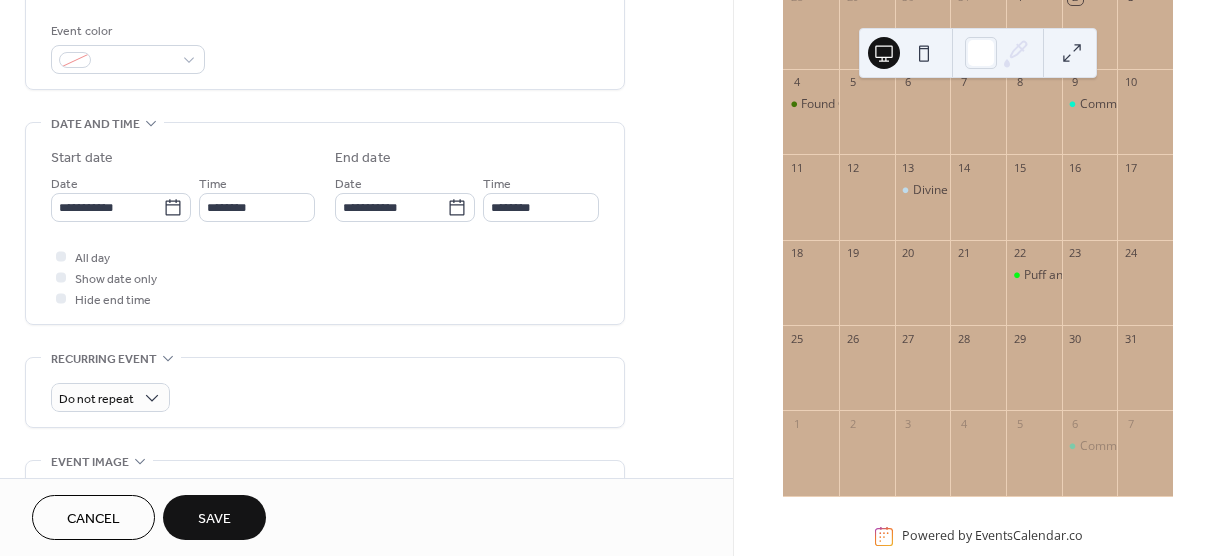 type on "********" 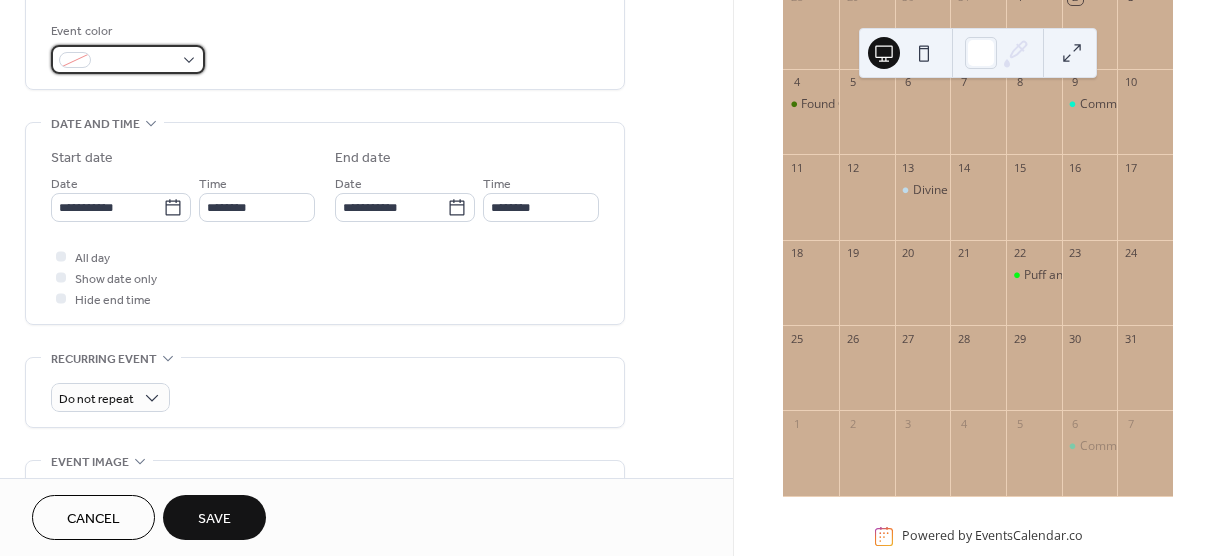 click at bounding box center (136, 61) 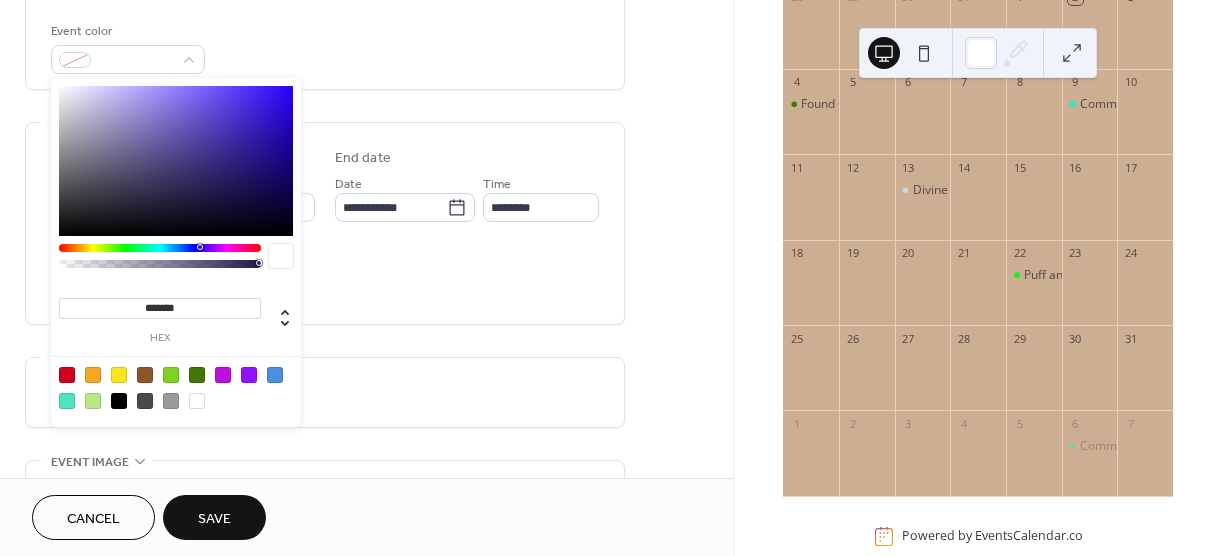 click at bounding box center (67, 375) 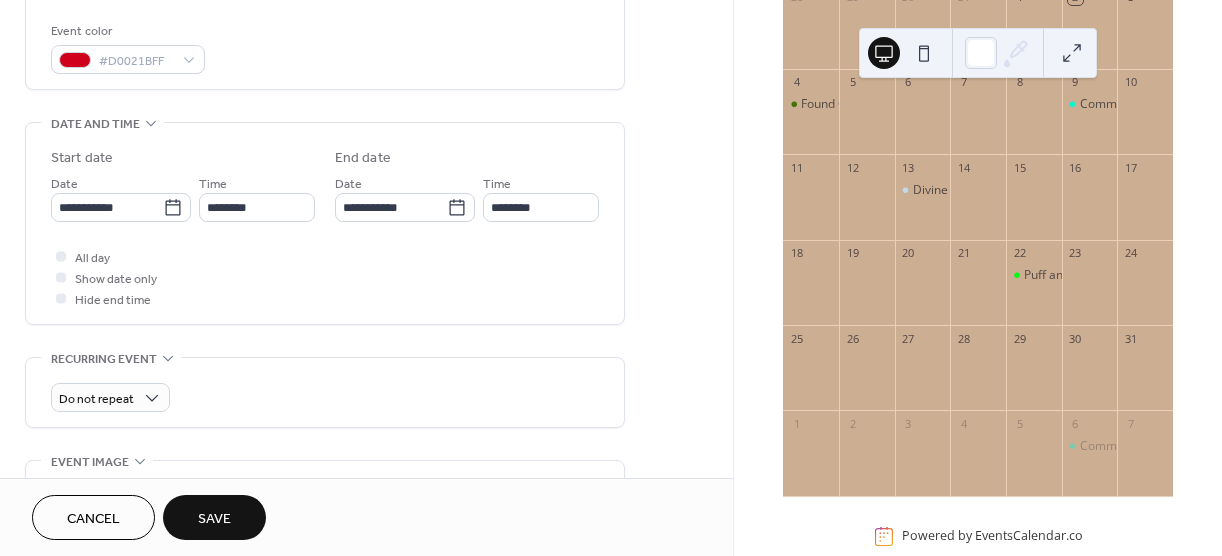 click on "Save" at bounding box center [214, 519] 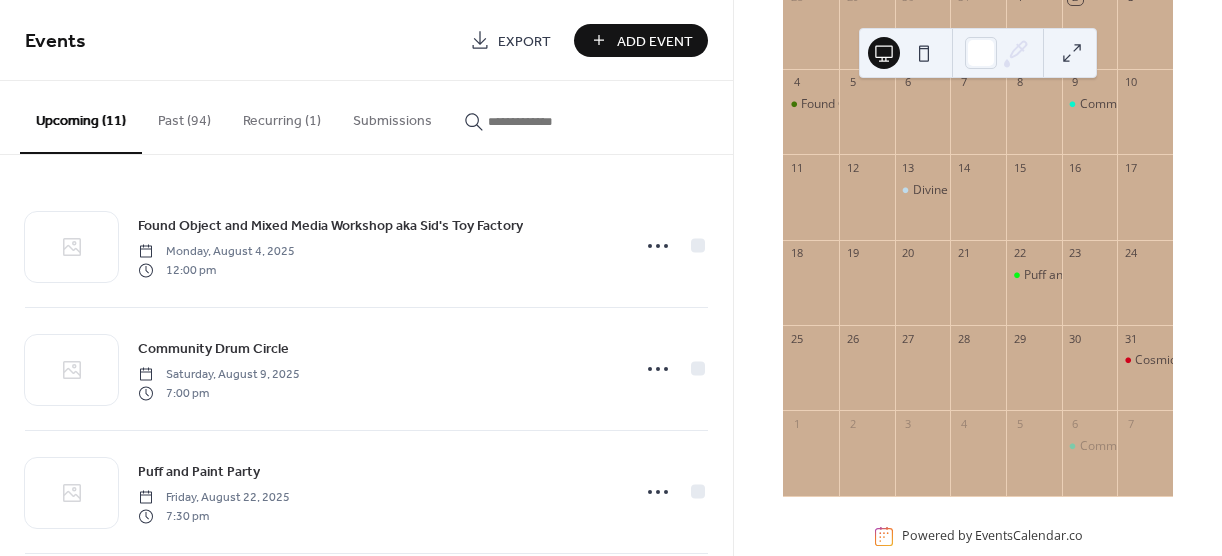 click on "Add Event" at bounding box center [655, 41] 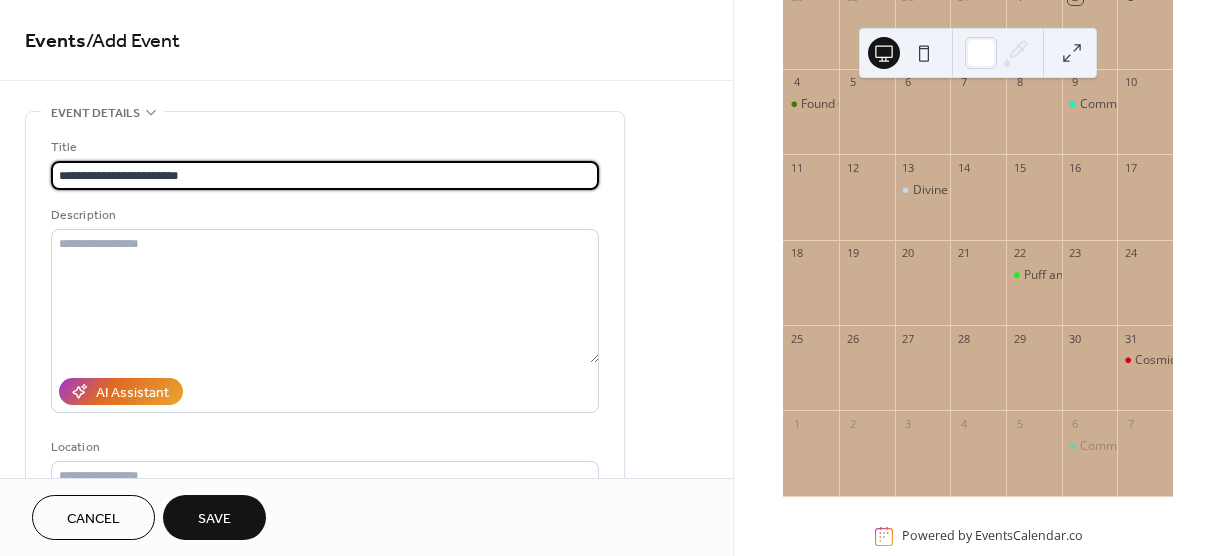 type on "**********" 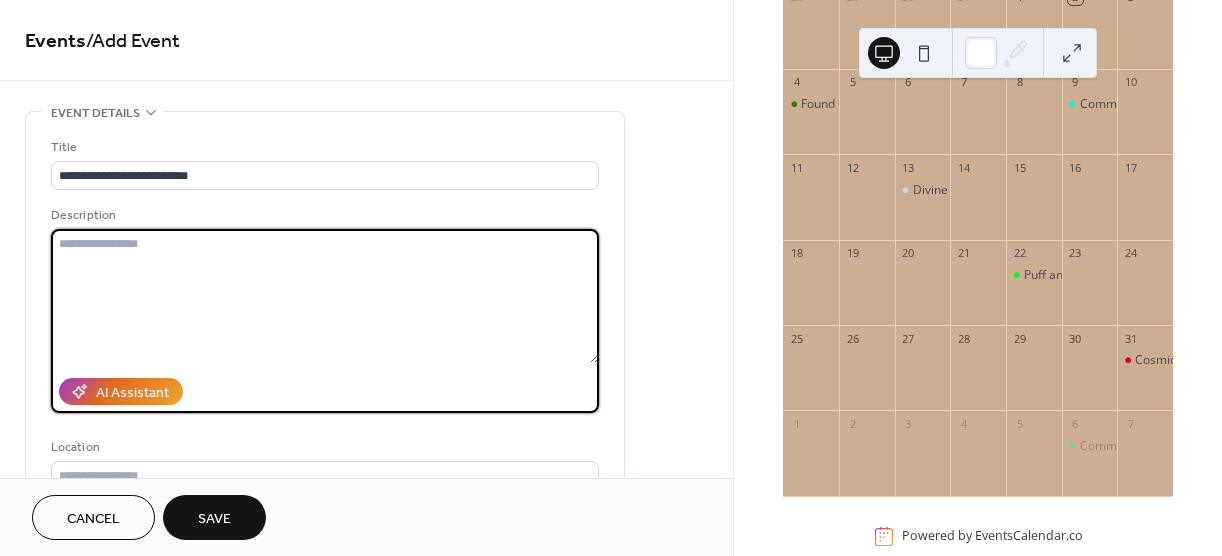 click at bounding box center [325, 296] 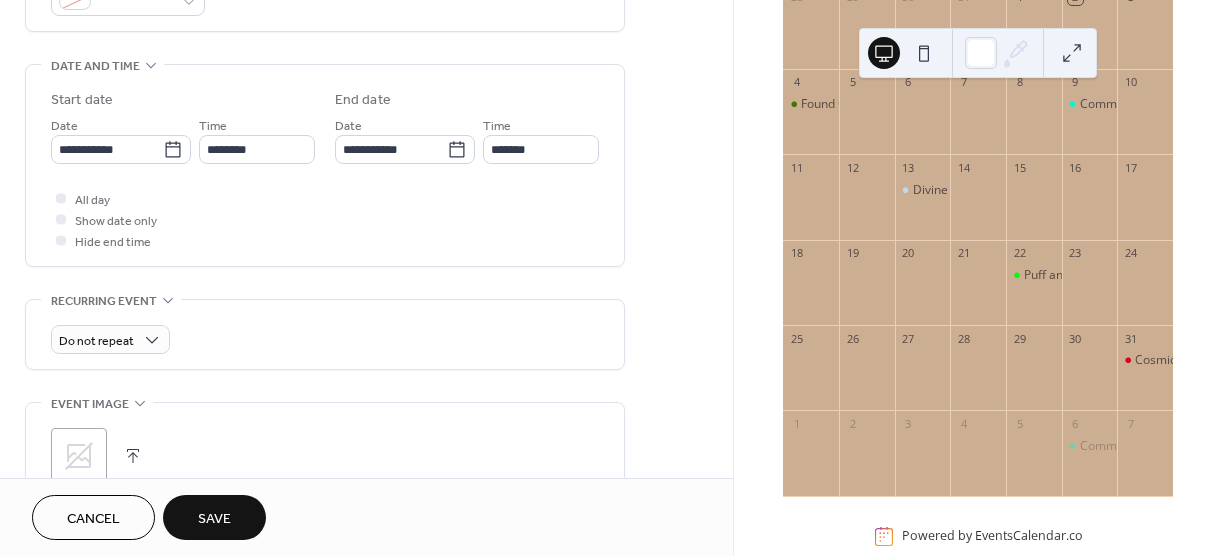 scroll, scrollTop: 590, scrollLeft: 0, axis: vertical 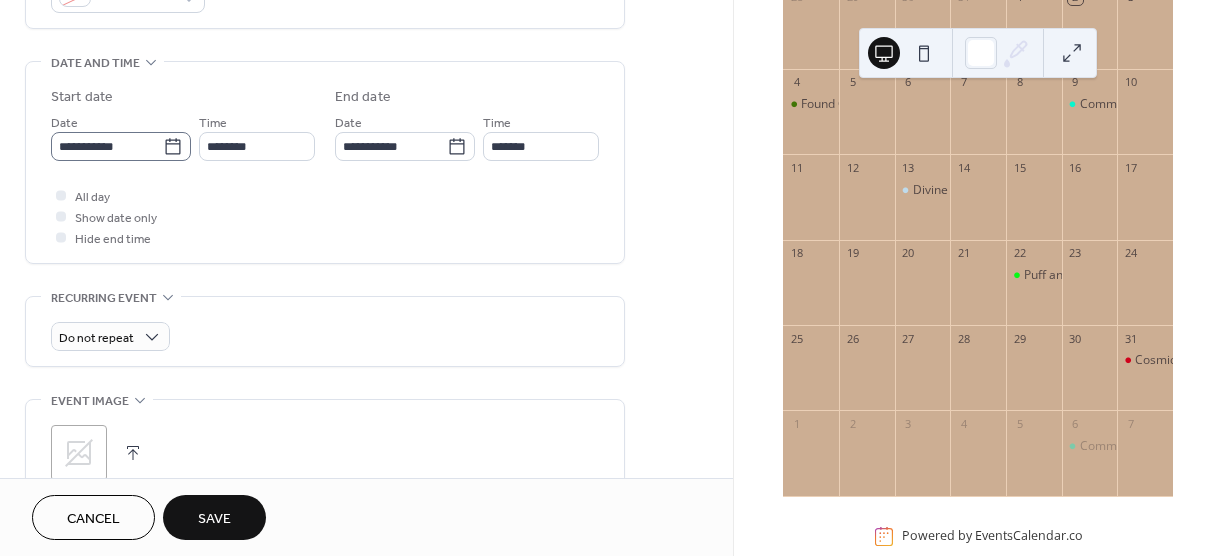 type on "*********" 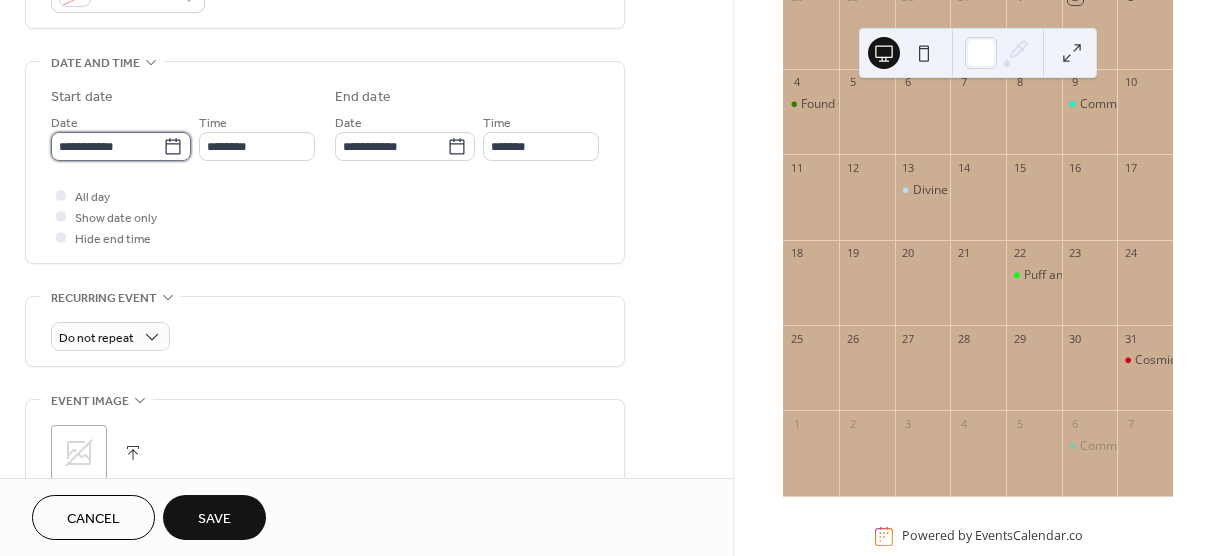 click on "**********" at bounding box center (107, 146) 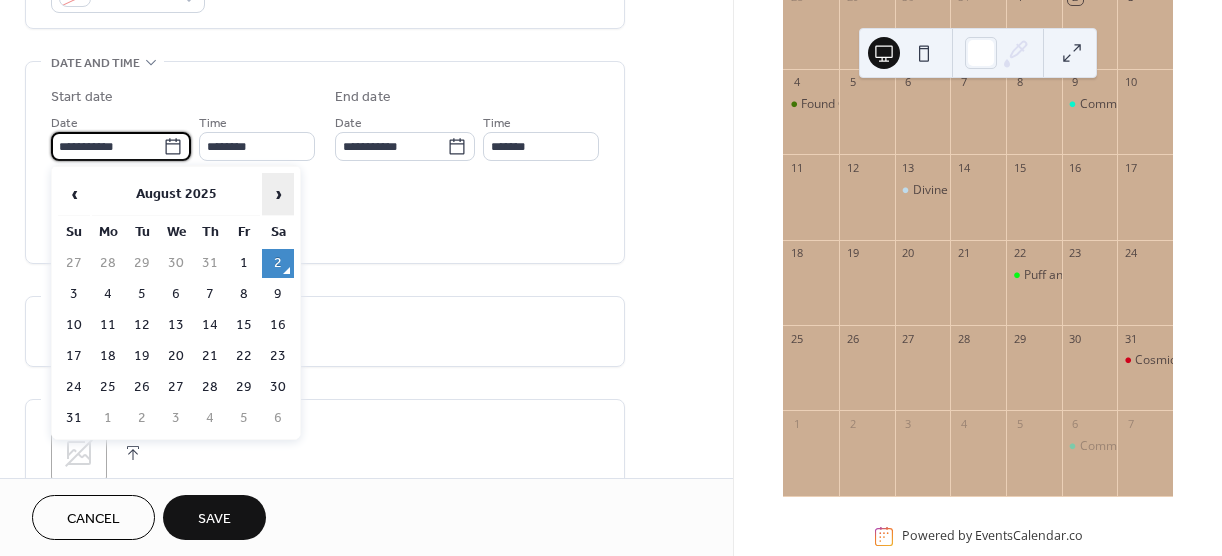 click on "›" at bounding box center (278, 194) 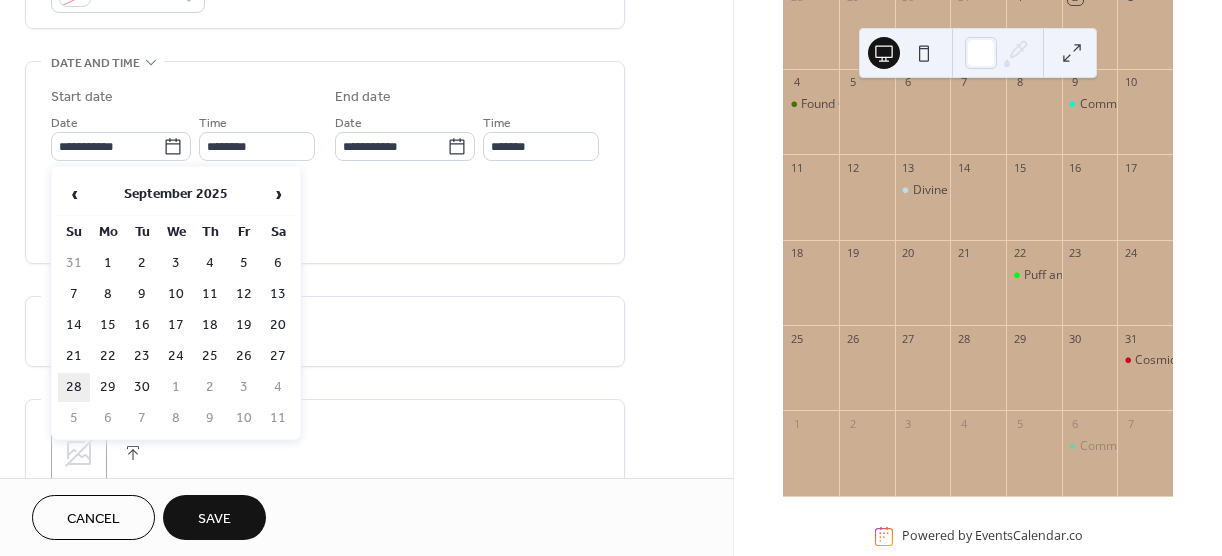 click on "28" at bounding box center [74, 387] 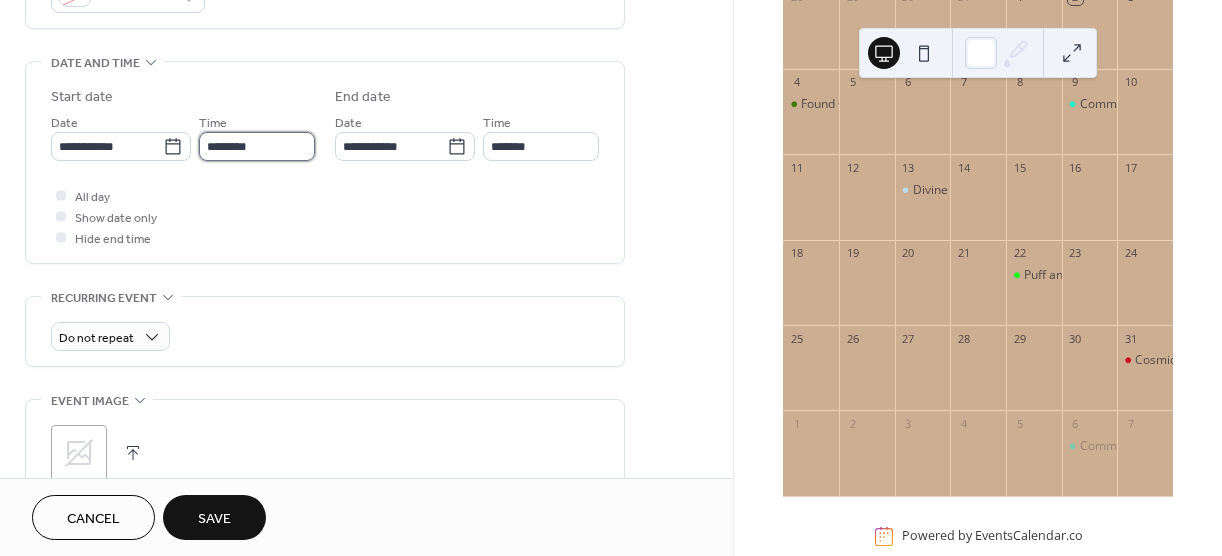 click on "********" at bounding box center [257, 146] 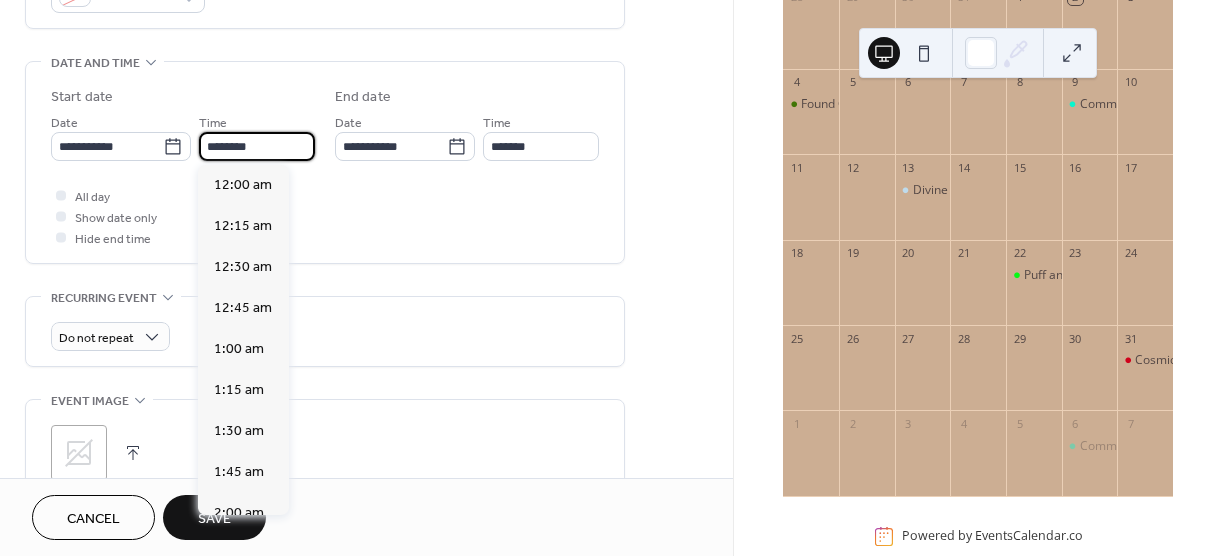 scroll, scrollTop: 1968, scrollLeft: 0, axis: vertical 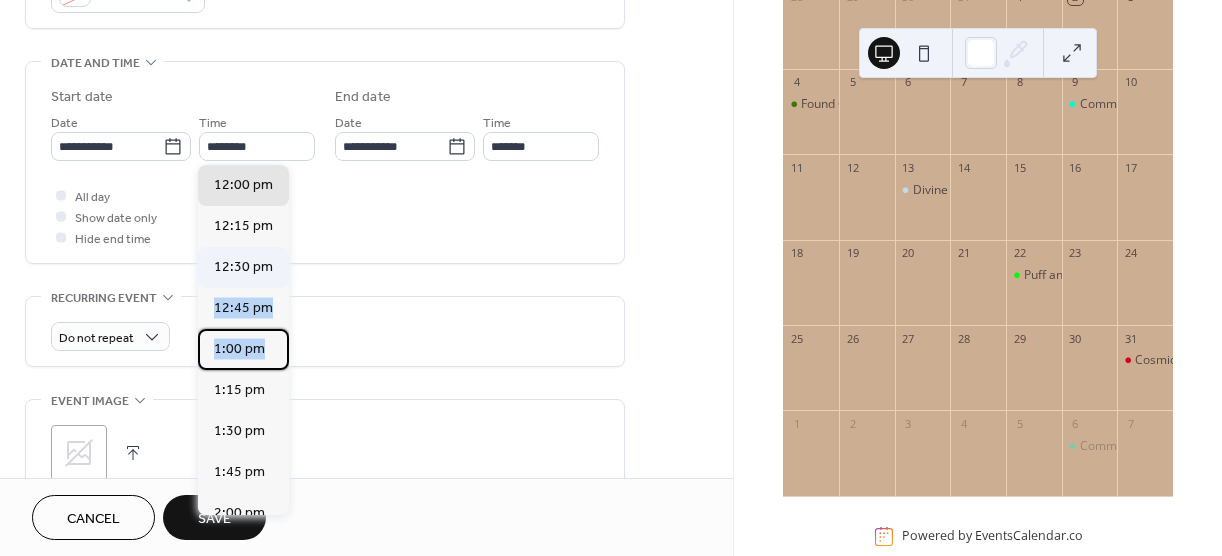 drag, startPoint x: 284, startPoint y: 347, endPoint x: 284, endPoint y: 266, distance: 81 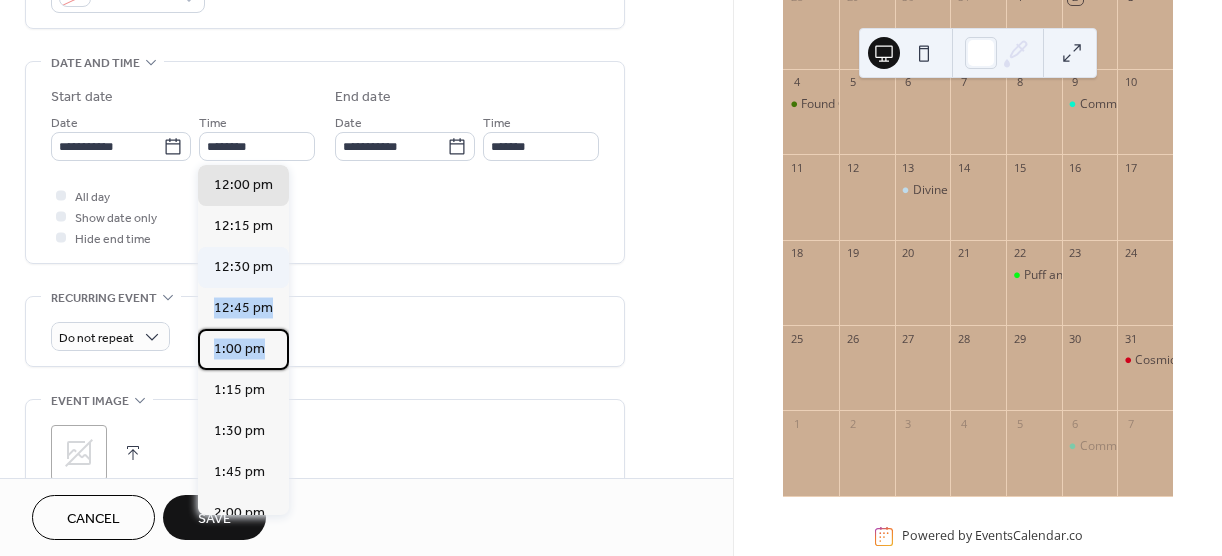 click on "12:00 am 12:15 am 12:30 am 12:45 am 1:00 am 1:15 am 1:30 am 1:45 am 2:00 am 2:15 am 2:30 am 2:45 am 3:00 am 3:15 am 3:30 am 3:45 am 4:00 am 4:15 am 4:30 am 4:45 am 5:00 am 5:15 am 5:30 am 5:45 am 6:00 am 6:15 am 6:30 am 6:45 am 7:00 am 7:15 am 7:30 am 7:45 am 8:00 am 8:15 am 8:30 am 8:45 am 9:00 am 9:15 am 9:30 am 9:45 am 10:00 am 10:15 am 10:30 am 10:45 am 11:00 am 11:15 am 11:30 am 11:45 am 12:00 pm 12:15 pm 12:30 pm 12:45 pm 1:00 pm 1:15 pm 1:30 pm 1:45 pm 2:00 pm 2:15 pm 2:30 pm 2:45 pm 3:00 pm 3:15 pm 3:30 pm 3:45 pm 4:00 pm 4:15 pm 4:30 pm 4:45 pm 5:00 pm 5:15 pm 5:30 pm 5:45 pm 6:00 pm 6:15 pm 6:30 pm 6:45 pm 7:00 pm 7:15 pm 7:30 pm 7:45 pm 8:00 pm 8:15 pm 8:30 pm 8:45 pm 9:00 pm 9:15 pm 9:30 pm 9:45 pm 10:00 pm 10:15 pm 10:30 pm 10:45 pm 11:00 pm 11:15 pm 11:30 pm 11:45 pm" at bounding box center (243, 340) 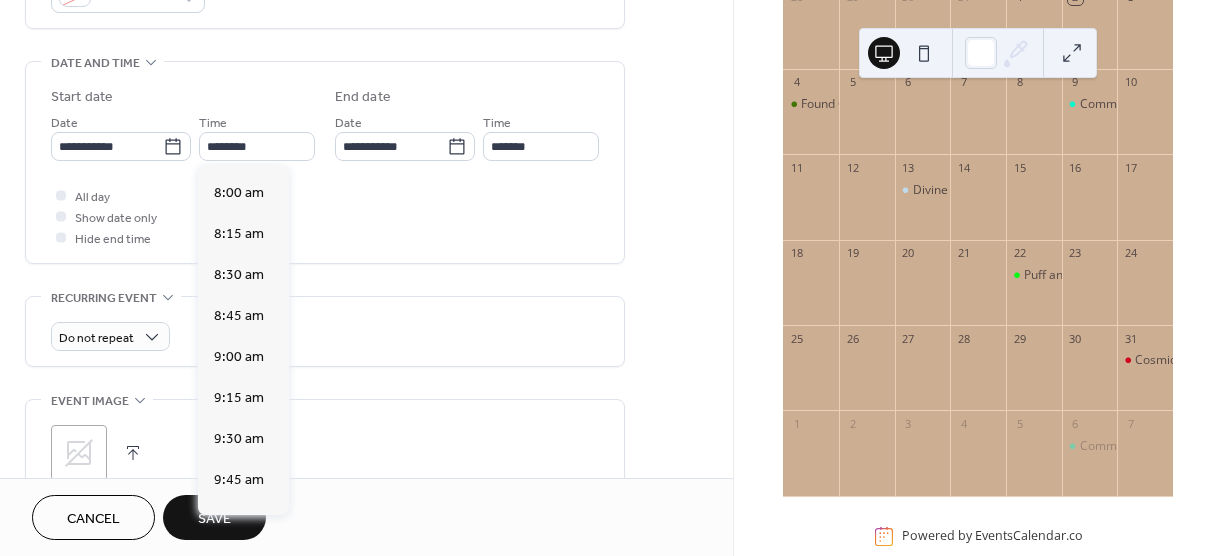 scroll, scrollTop: 1405, scrollLeft: 0, axis: vertical 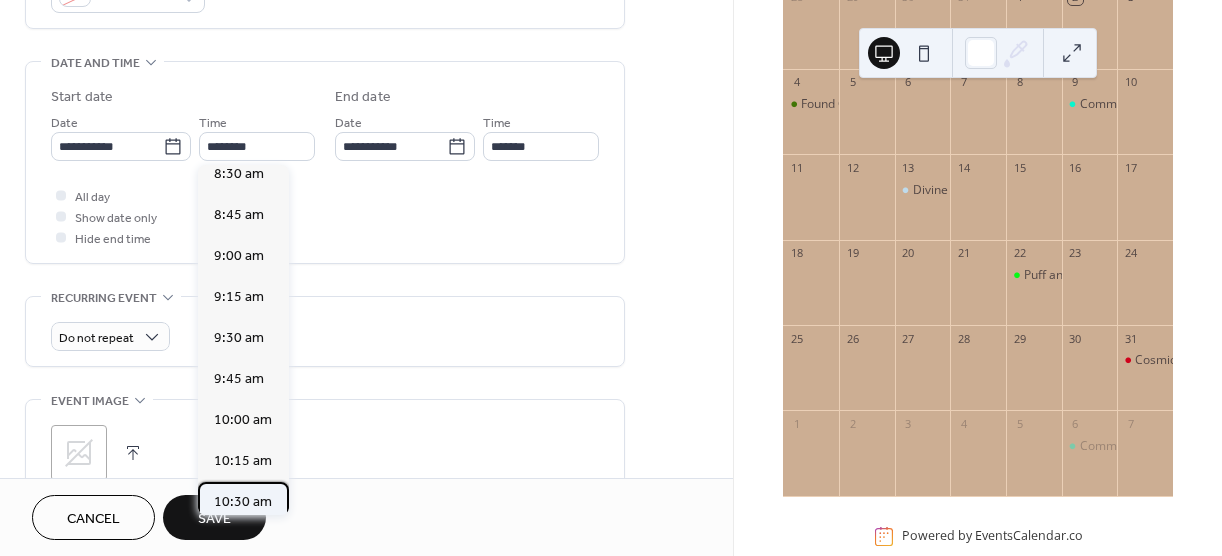 click on "10:30 am" at bounding box center (243, 502) 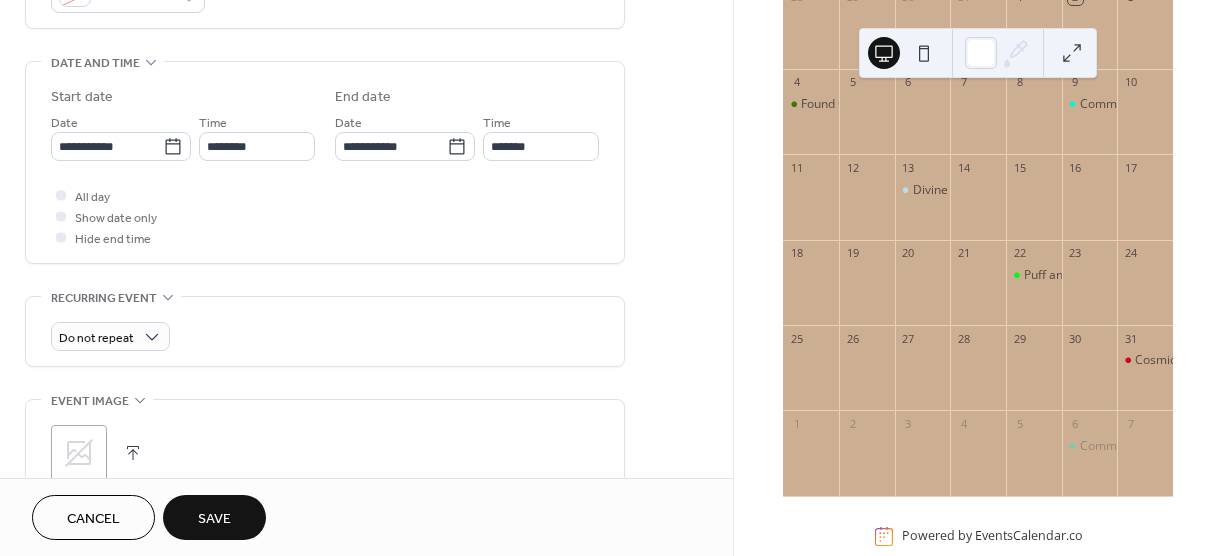 type on "********" 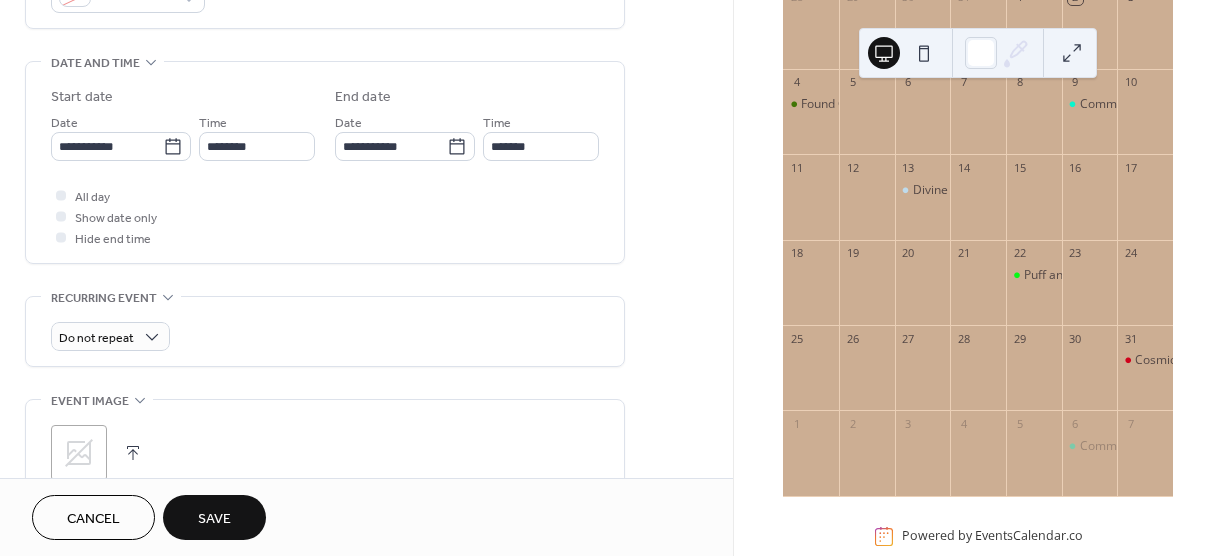 type on "********" 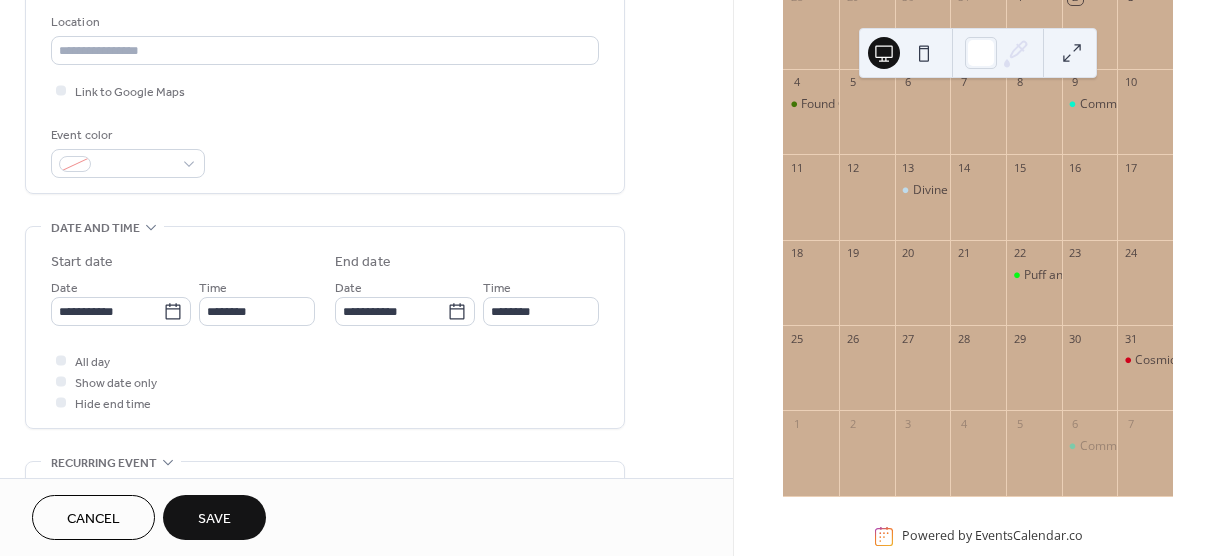 scroll, scrollTop: 426, scrollLeft: 0, axis: vertical 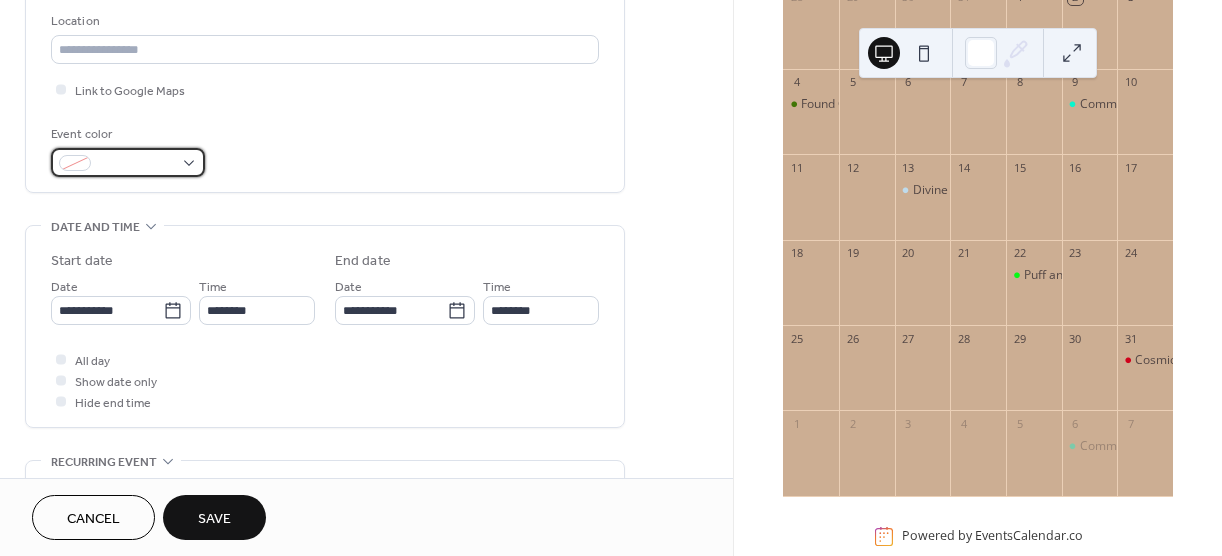 click at bounding box center (128, 162) 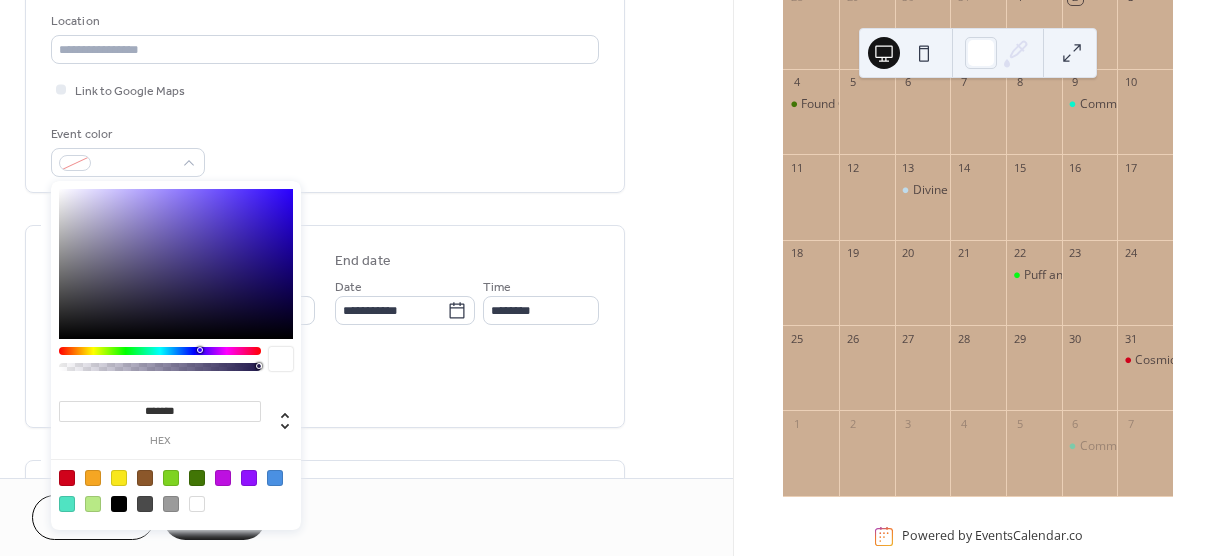 click at bounding box center (67, 478) 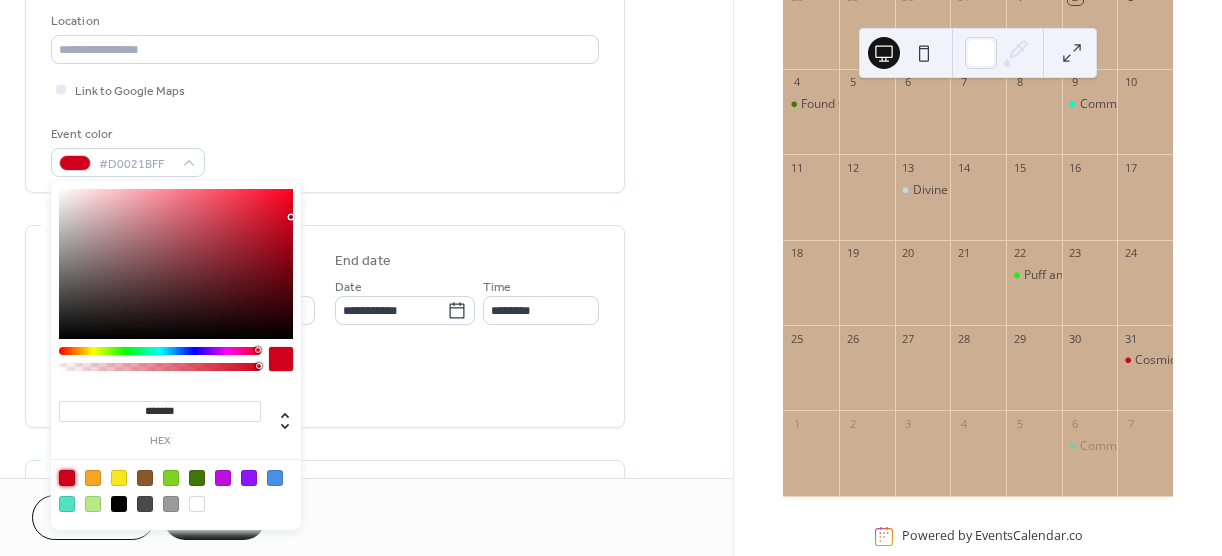 click at bounding box center [281, 359] 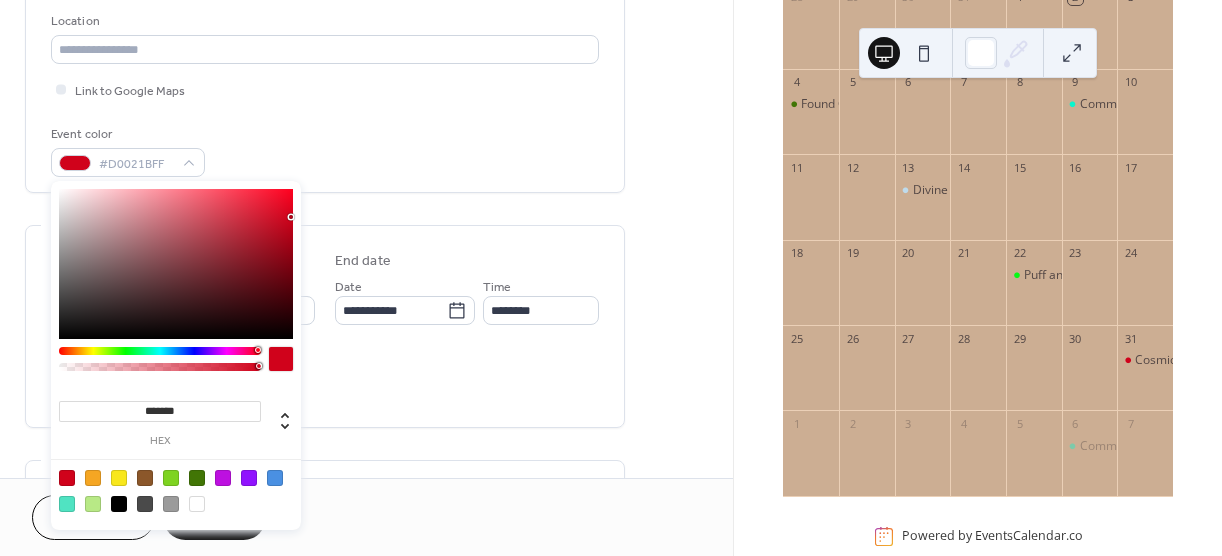 click on "**********" at bounding box center [325, 326] 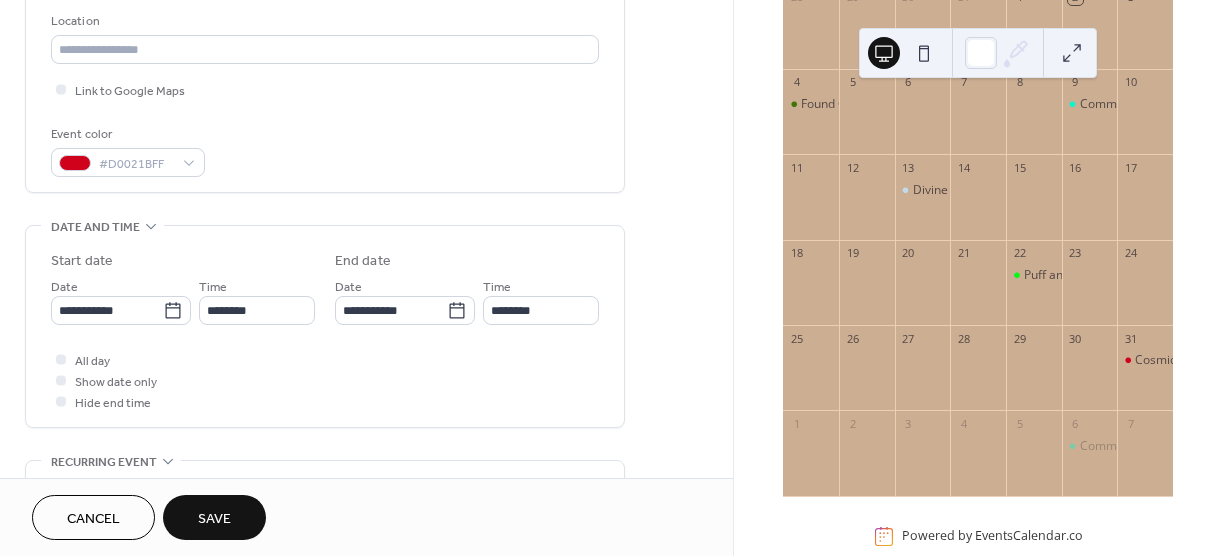 click on "Save" at bounding box center [214, 519] 